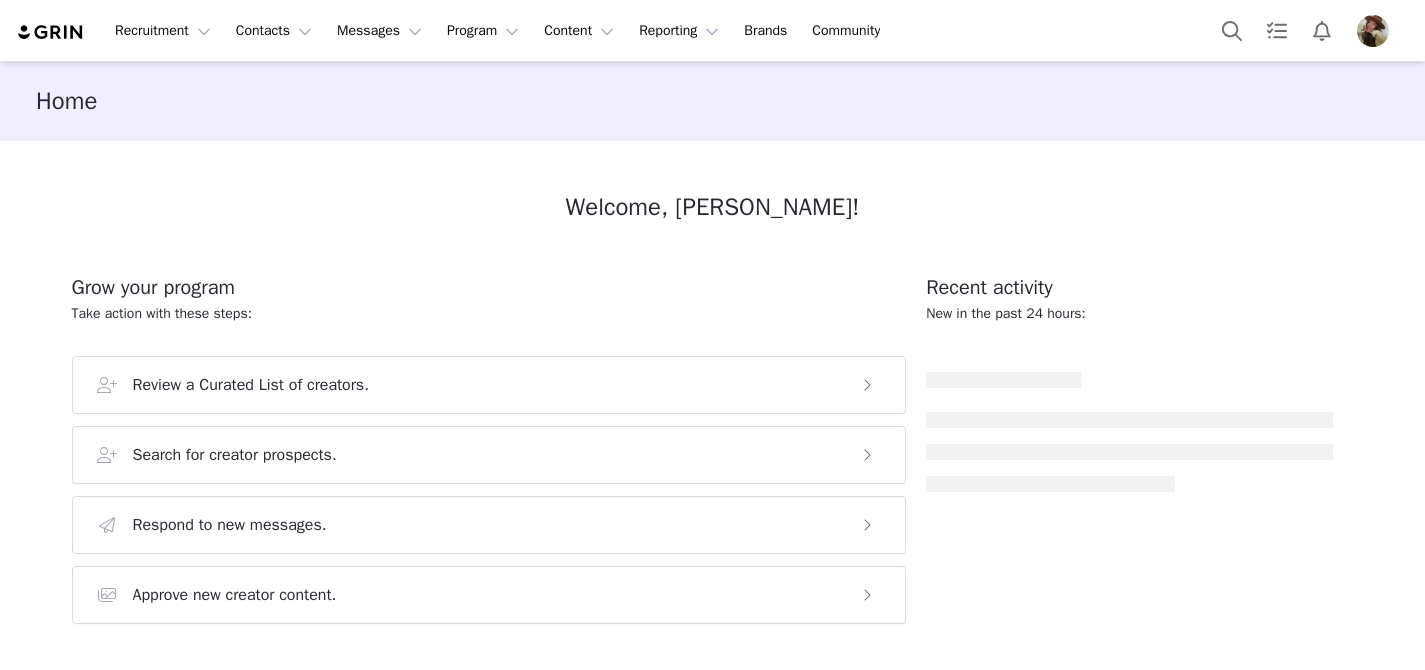 scroll, scrollTop: 0, scrollLeft: 0, axis: both 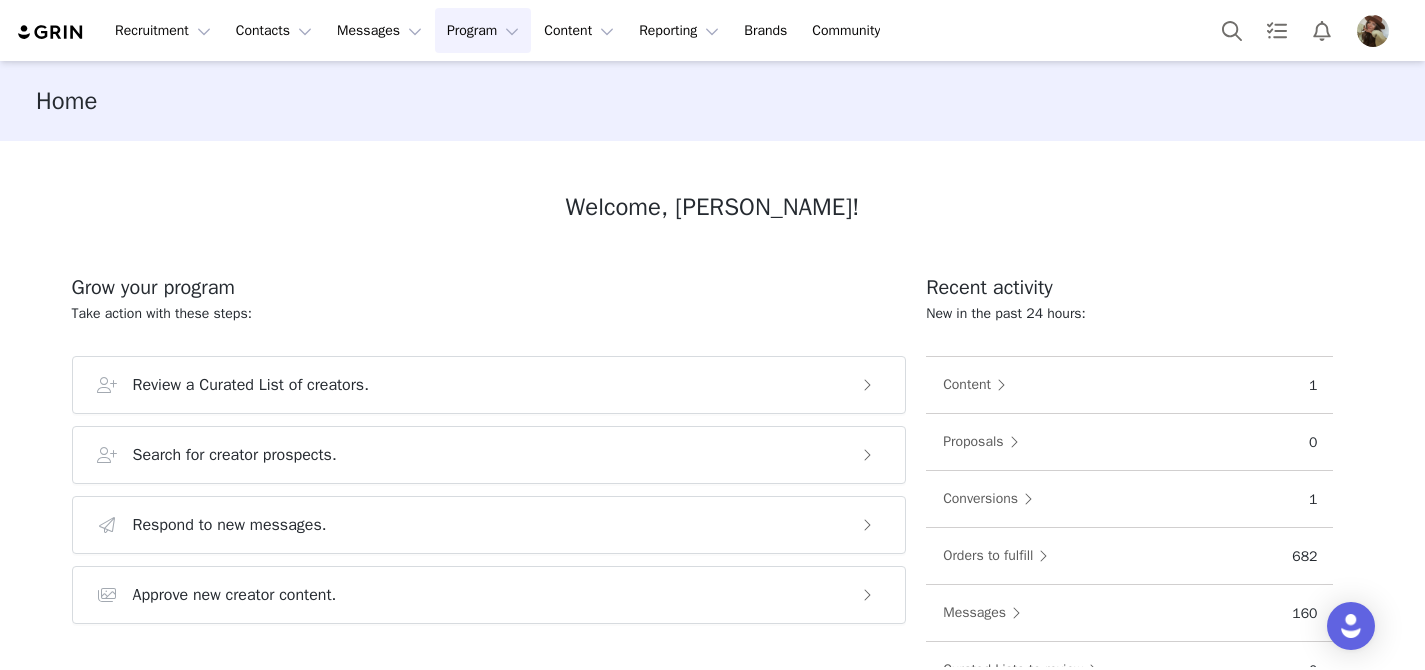 click on "Program Program" at bounding box center (483, 30) 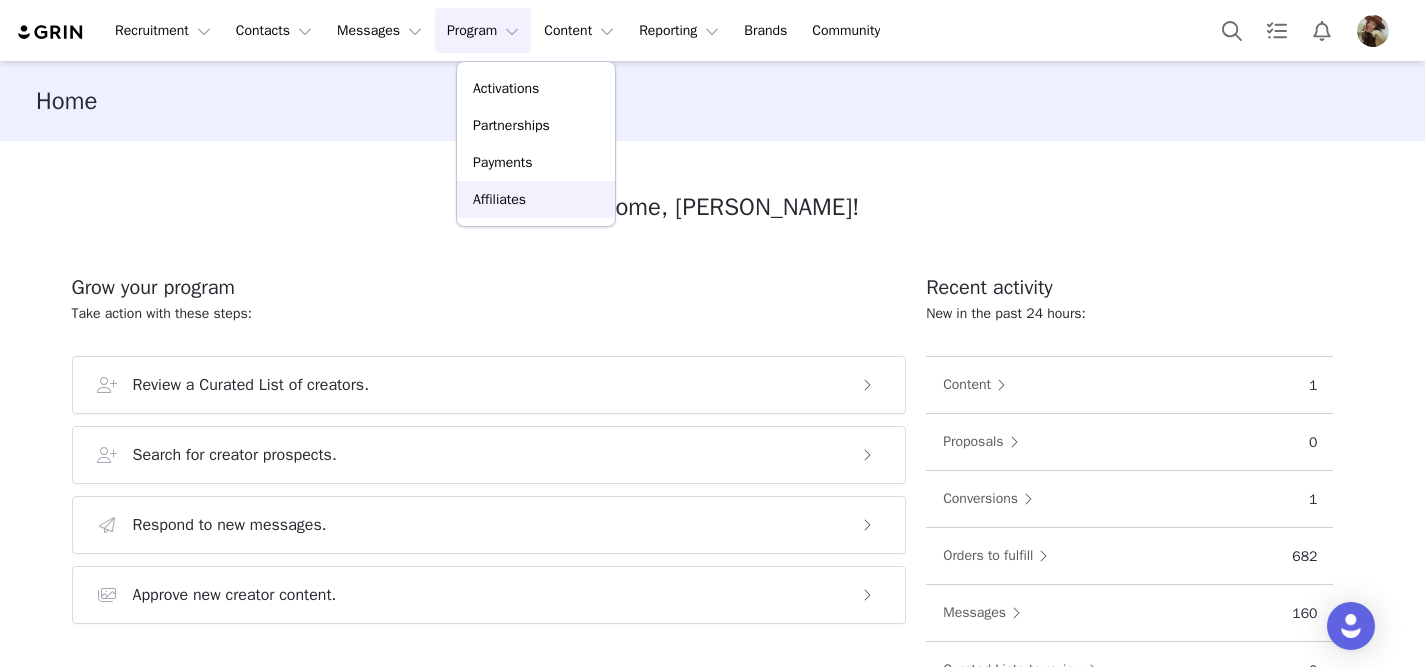 click on "Affiliates" at bounding box center (536, 199) 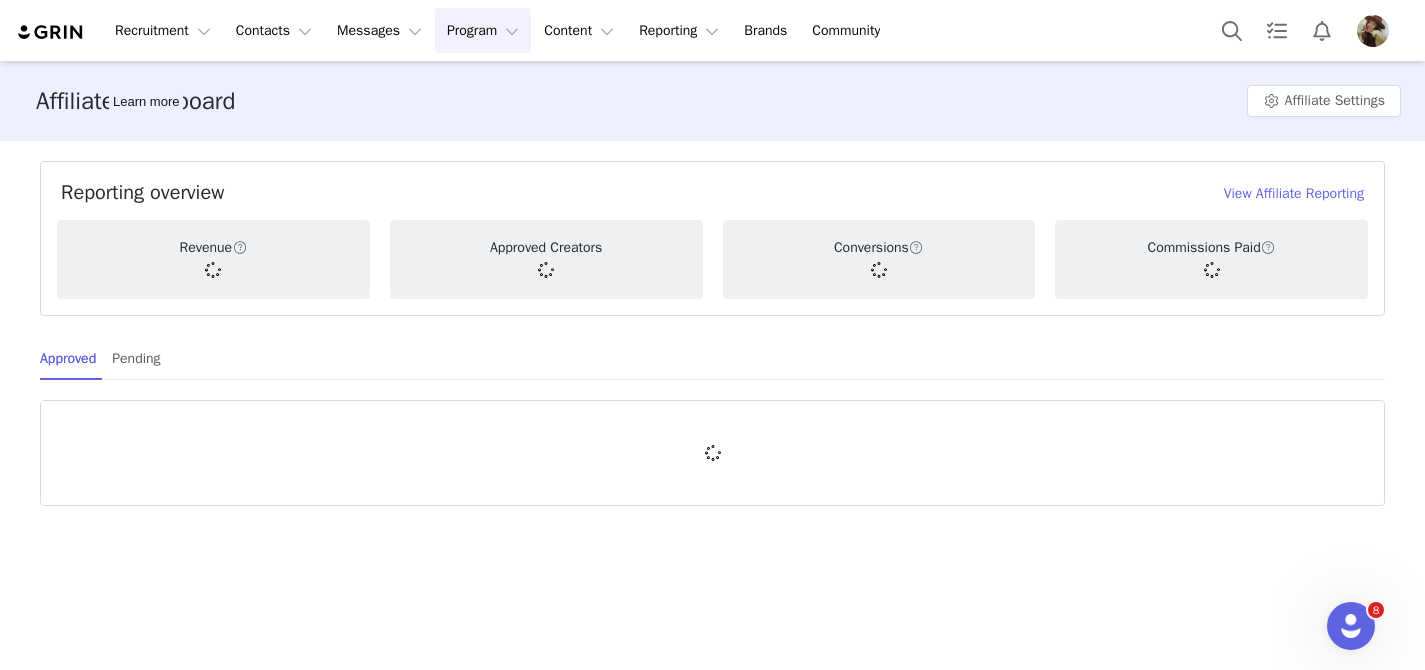 scroll, scrollTop: 0, scrollLeft: 0, axis: both 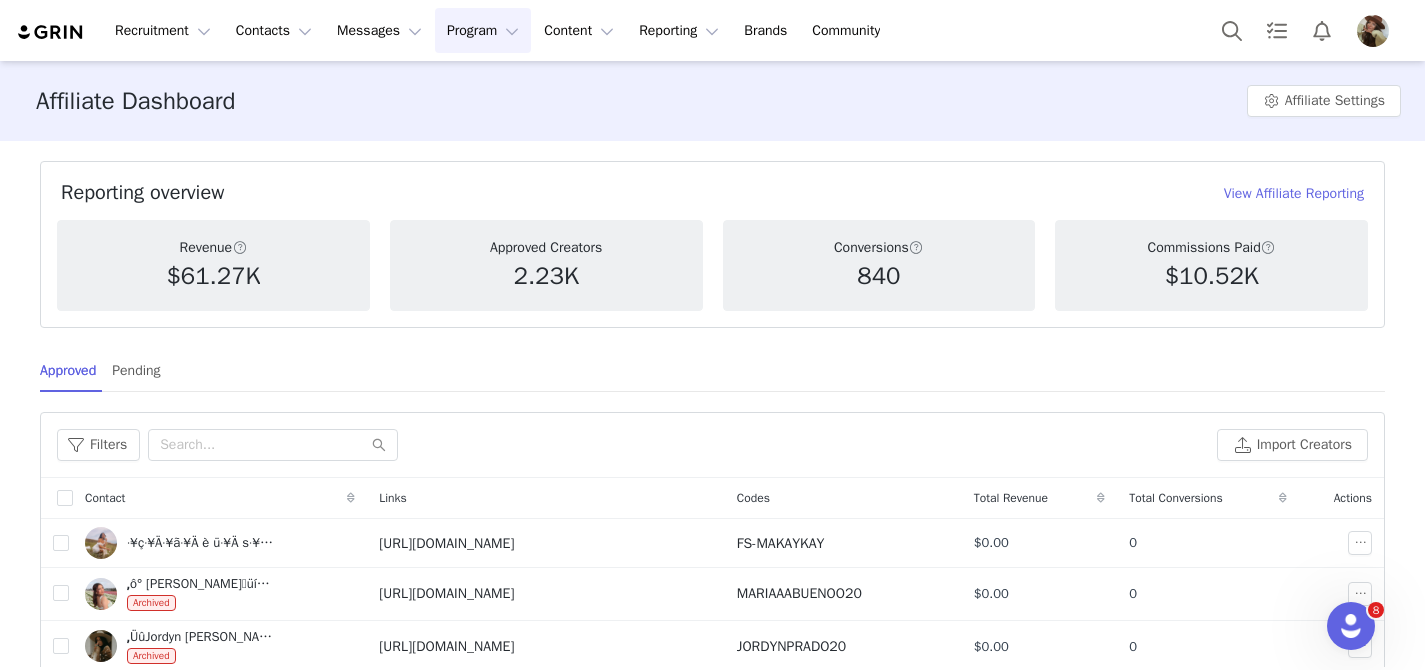 click on "Program Program" at bounding box center (483, 30) 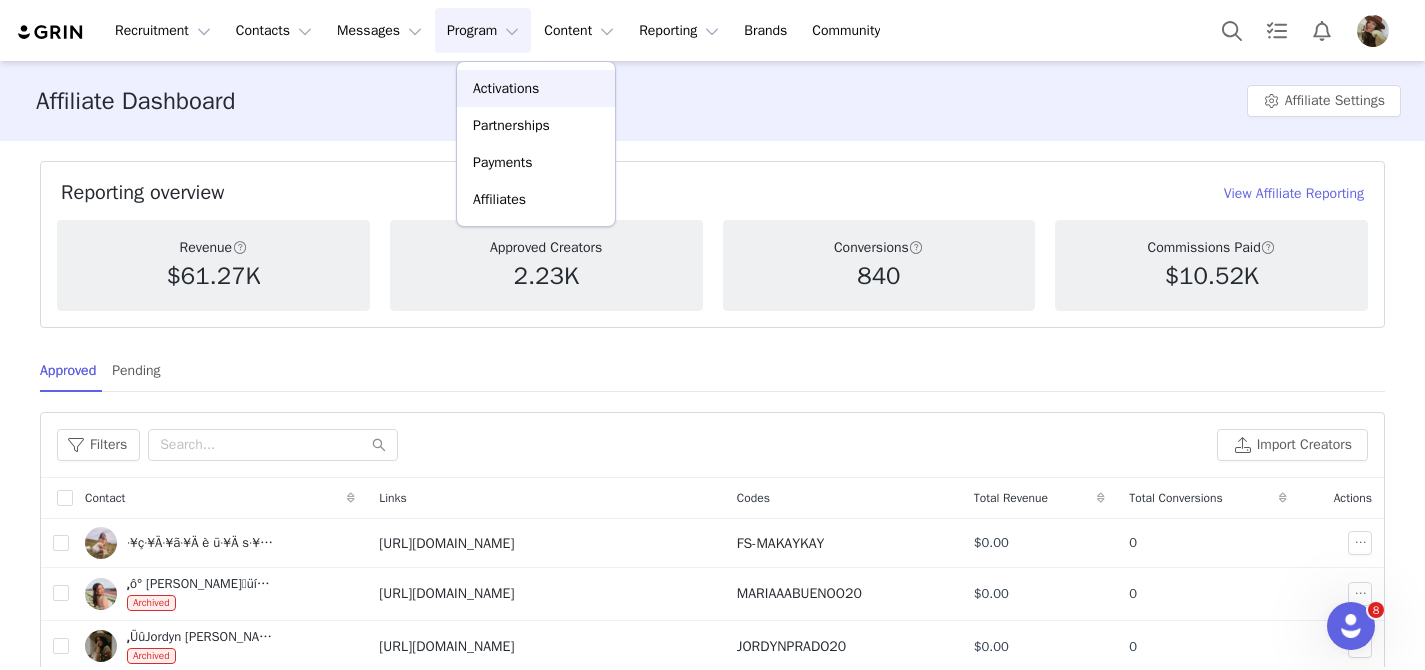 click on "Activations" at bounding box center [506, 88] 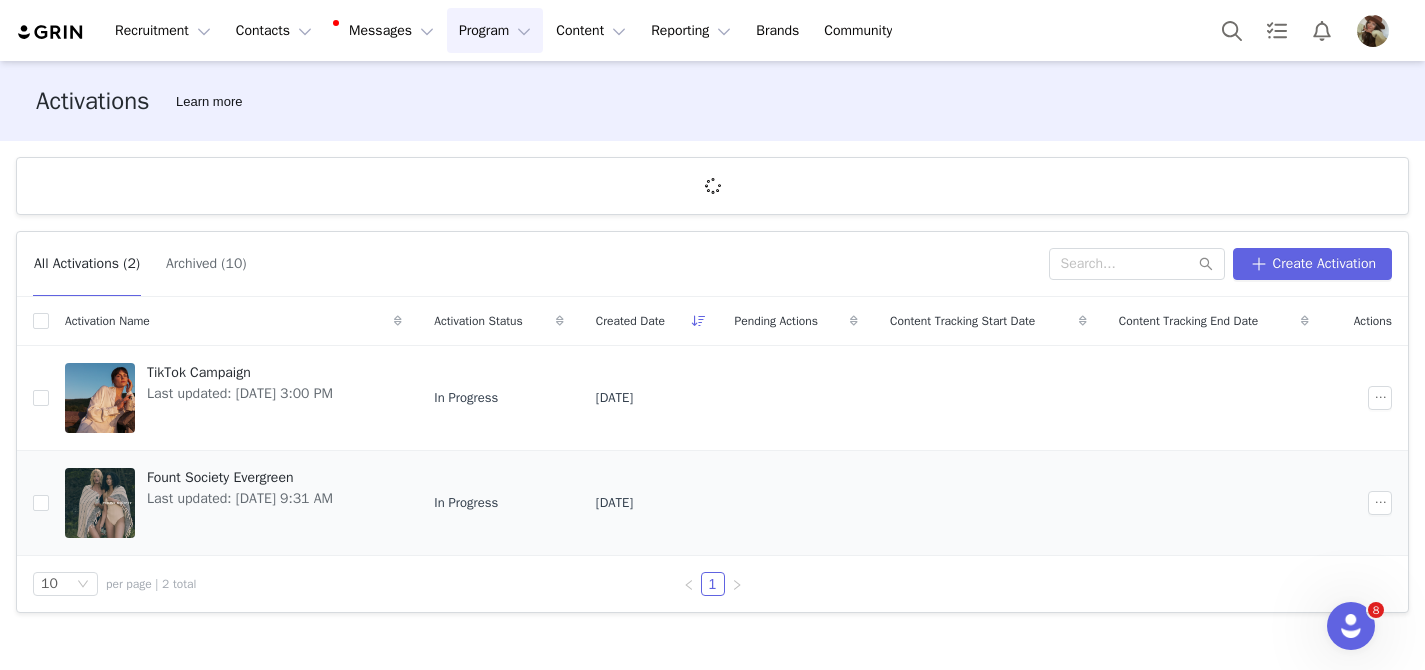 click on "Last updated: Feb 5, 2025 9:31 AM" at bounding box center (240, 498) 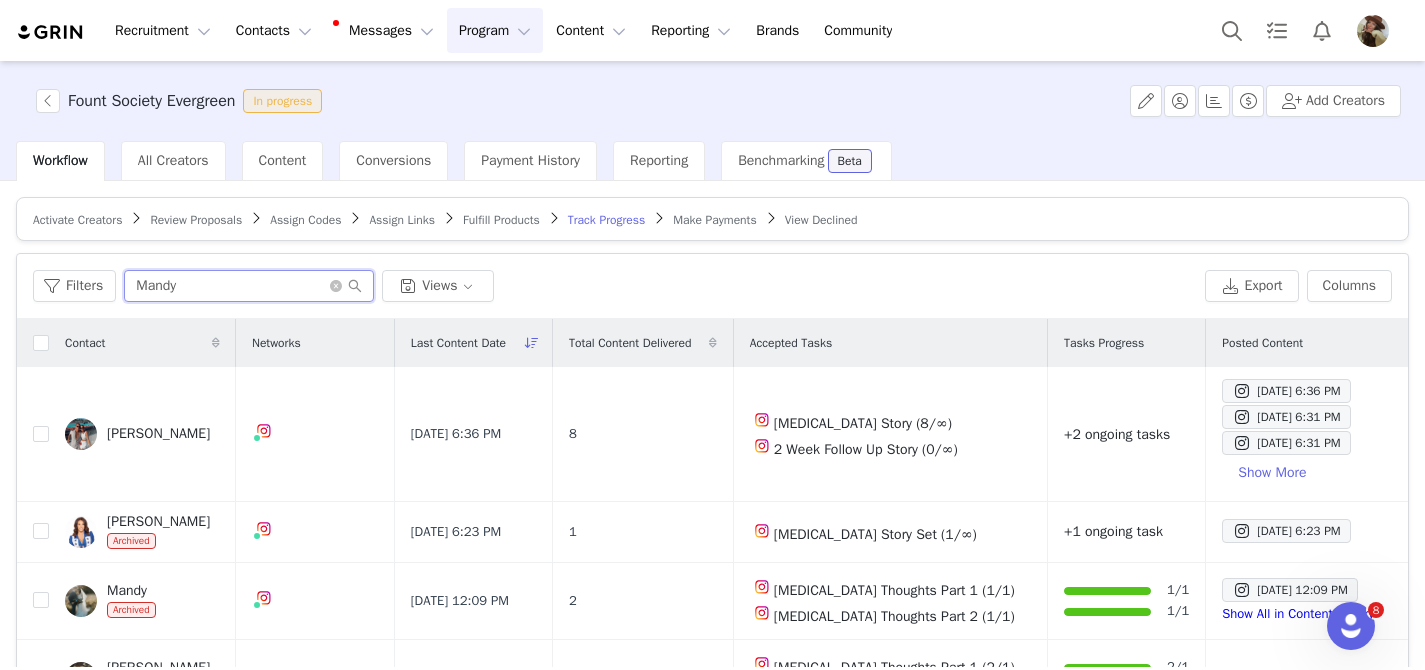 click on "Mandy" at bounding box center [249, 286] 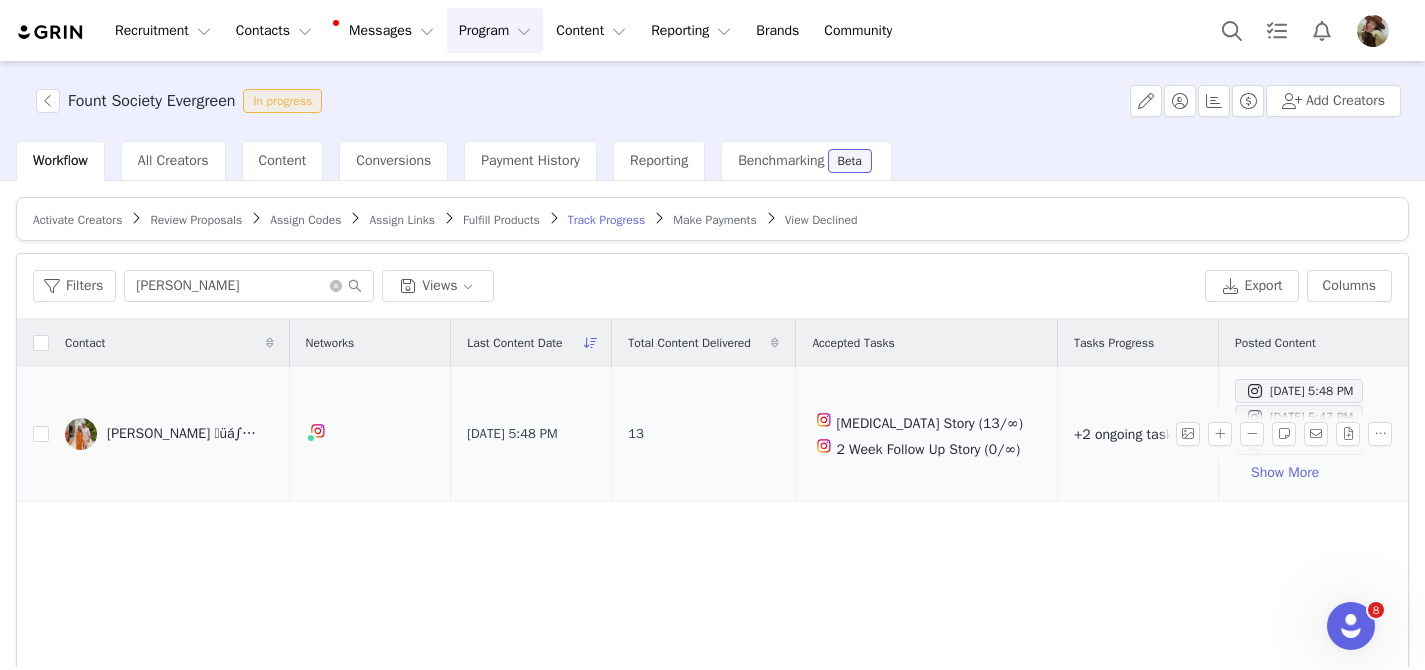 click at bounding box center [81, 434] 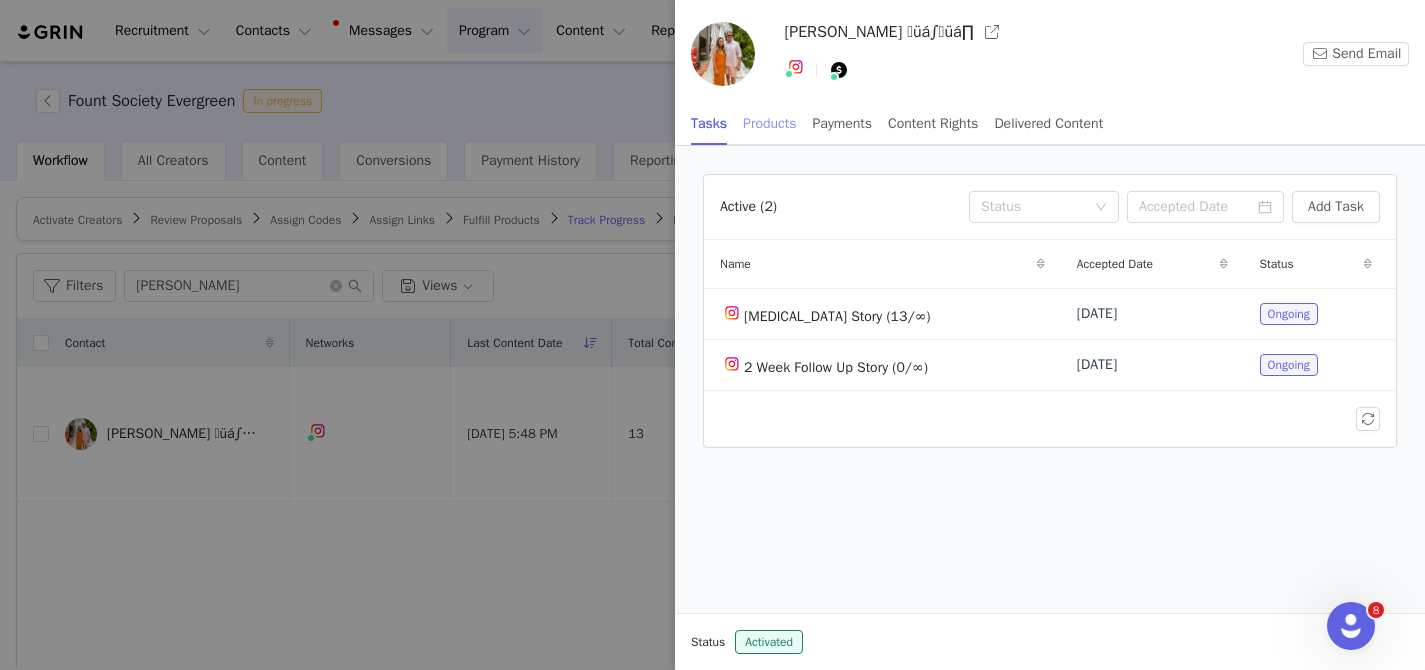 click on "Products" at bounding box center [769, 123] 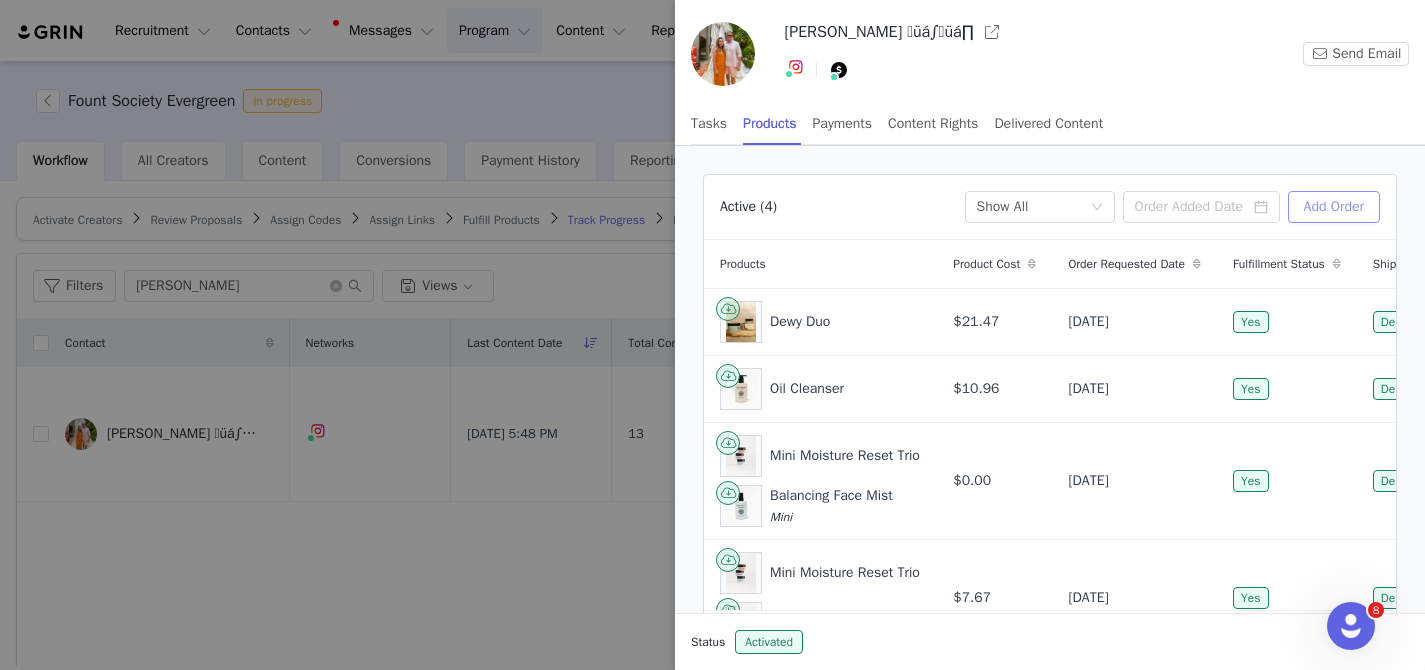 click on "Add Order" at bounding box center (1334, 207) 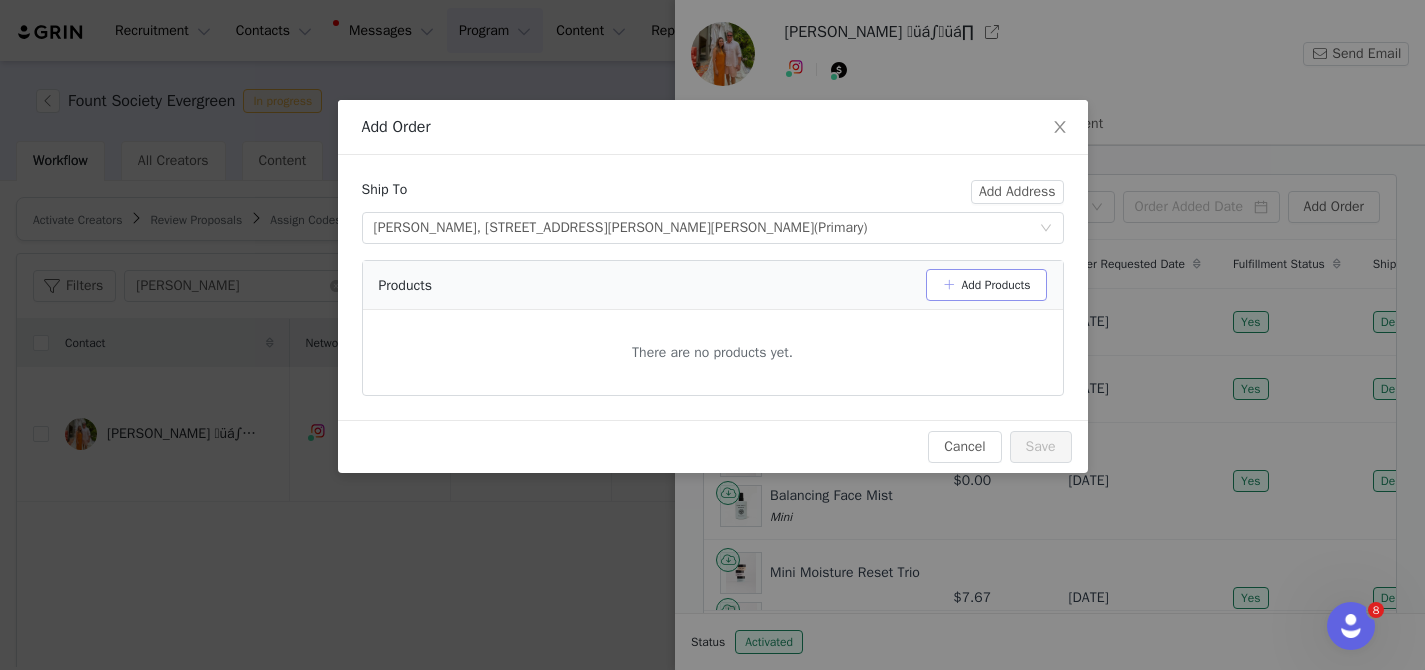 click on "Add Products" at bounding box center [986, 285] 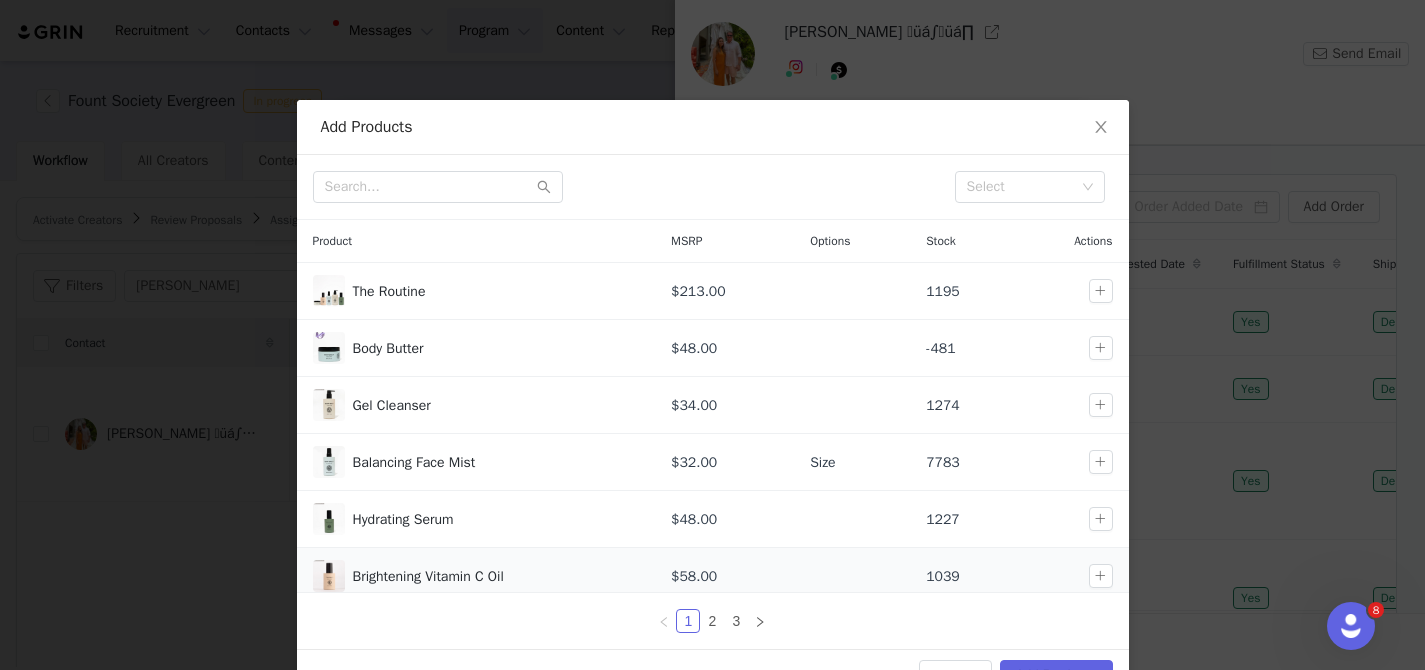 scroll, scrollTop: 240, scrollLeft: 0, axis: vertical 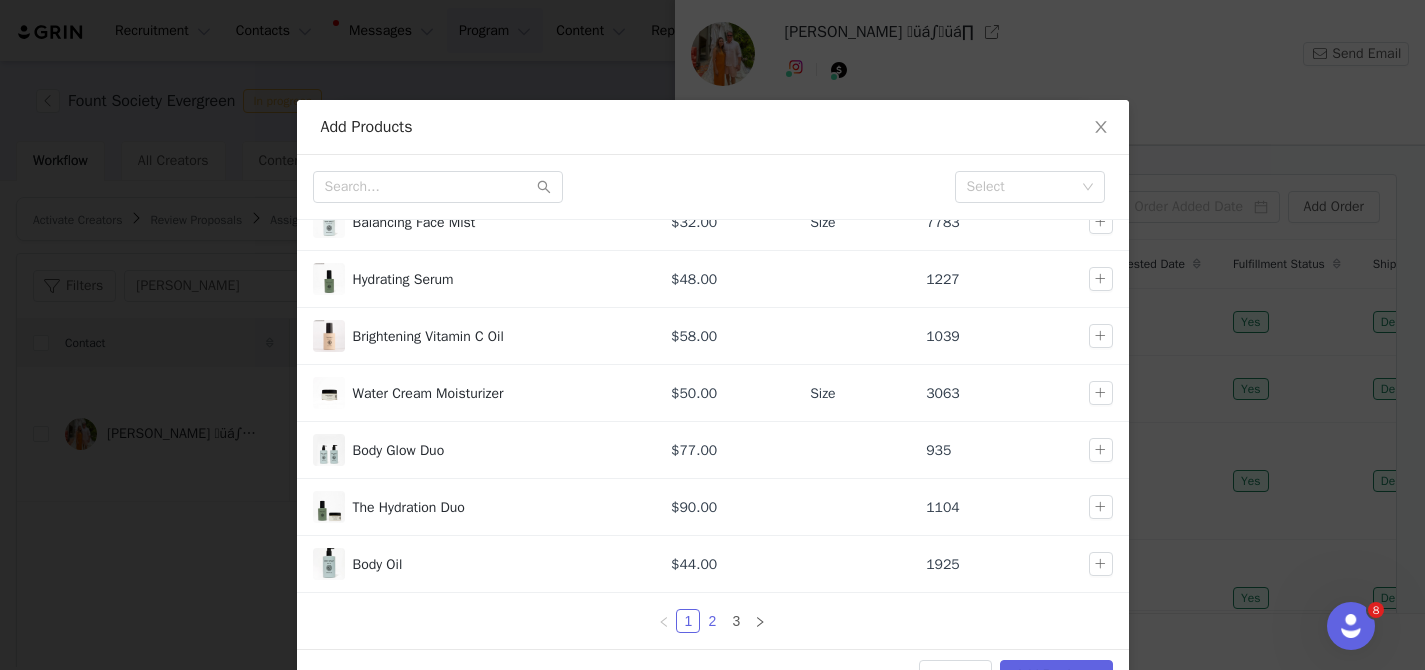 click on "2" at bounding box center [712, 621] 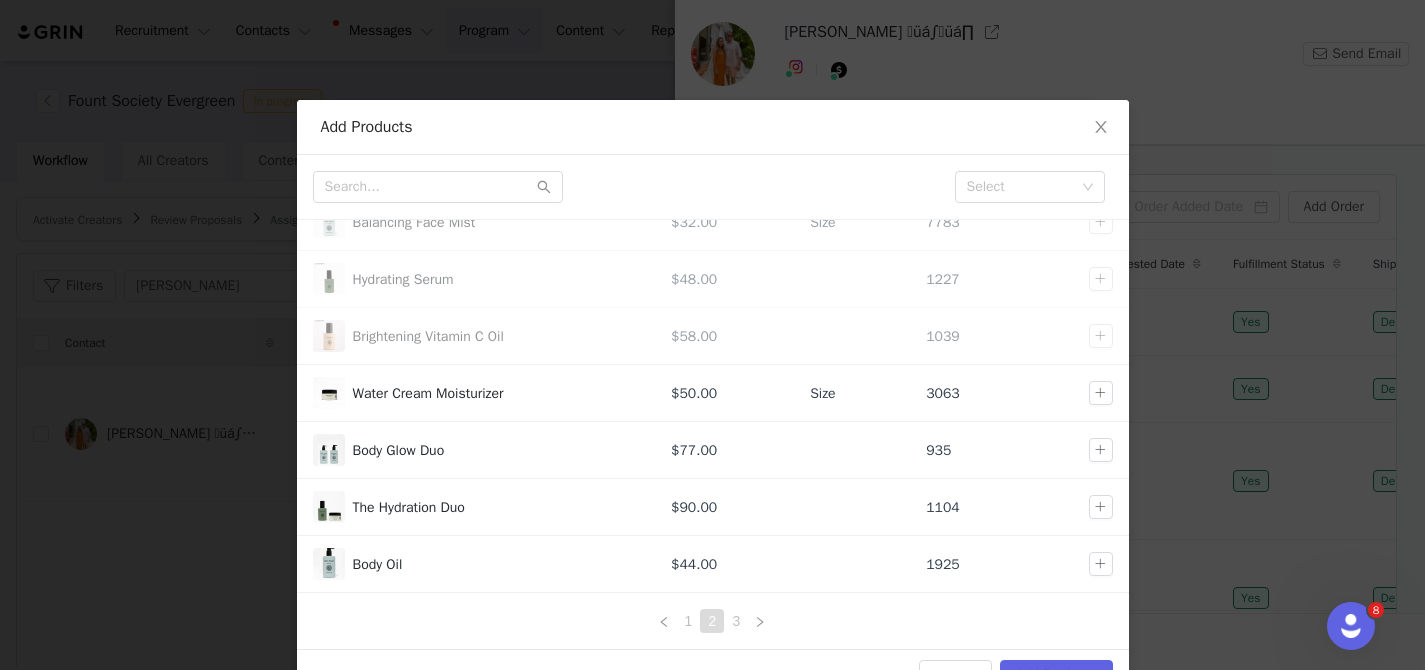 scroll, scrollTop: 0, scrollLeft: 0, axis: both 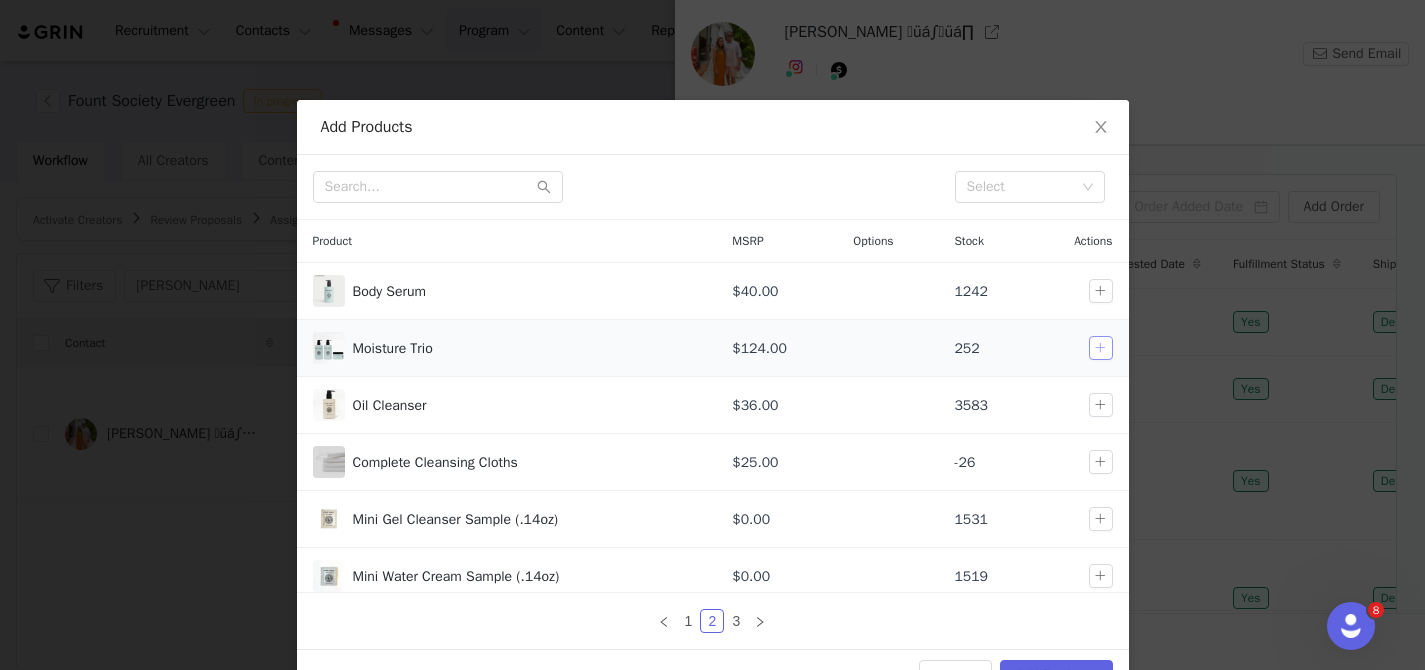 click at bounding box center (1101, 348) 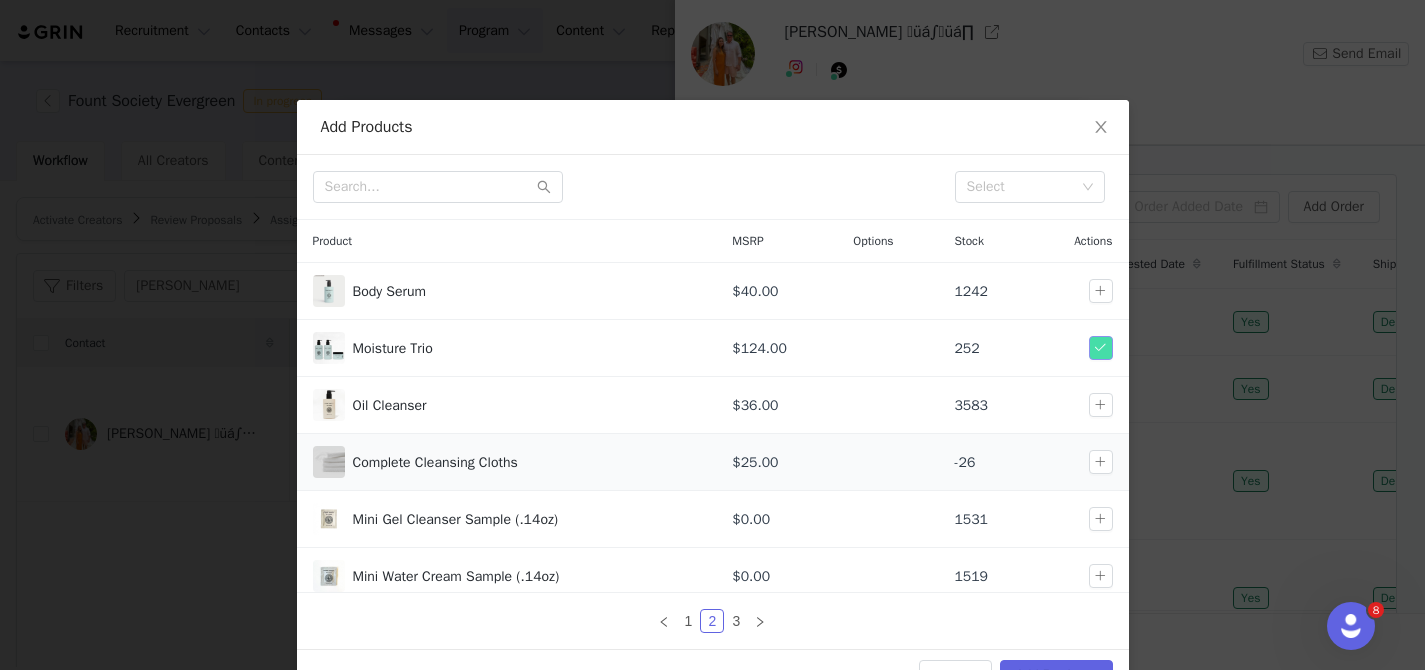 scroll, scrollTop: 240, scrollLeft: 0, axis: vertical 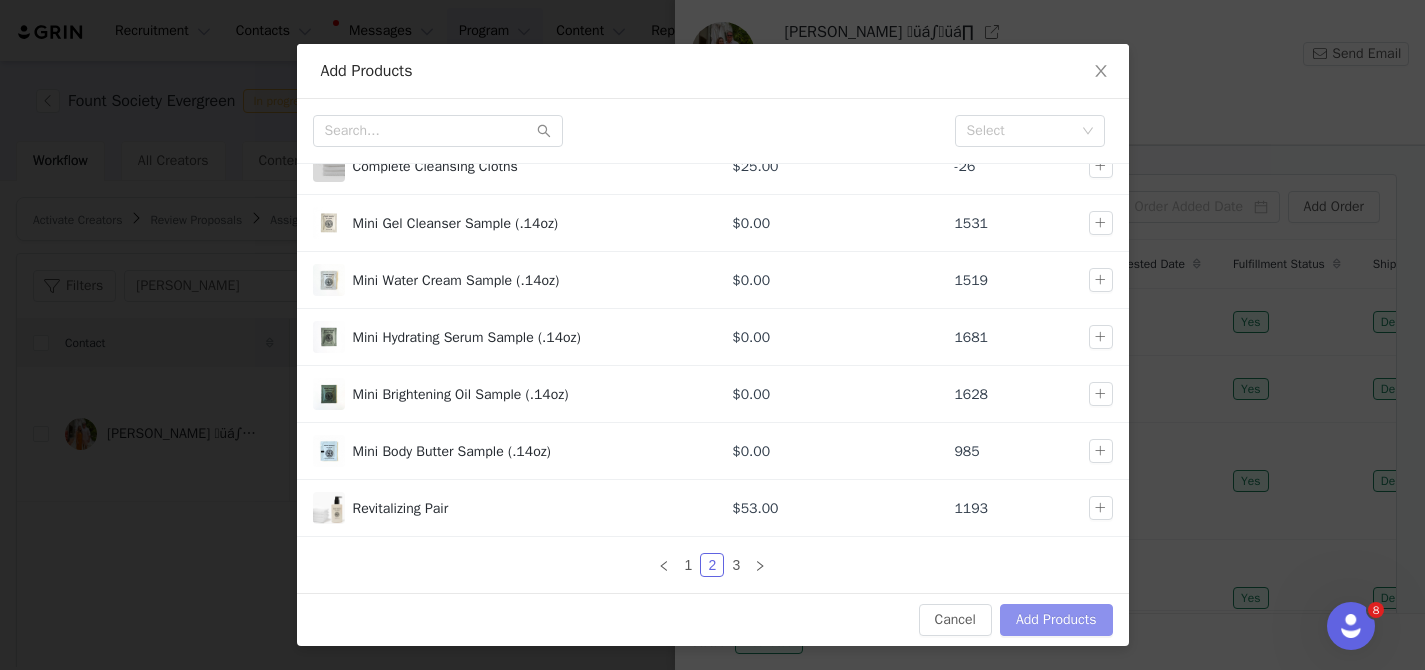 click on "Add Products" at bounding box center (1056, 620) 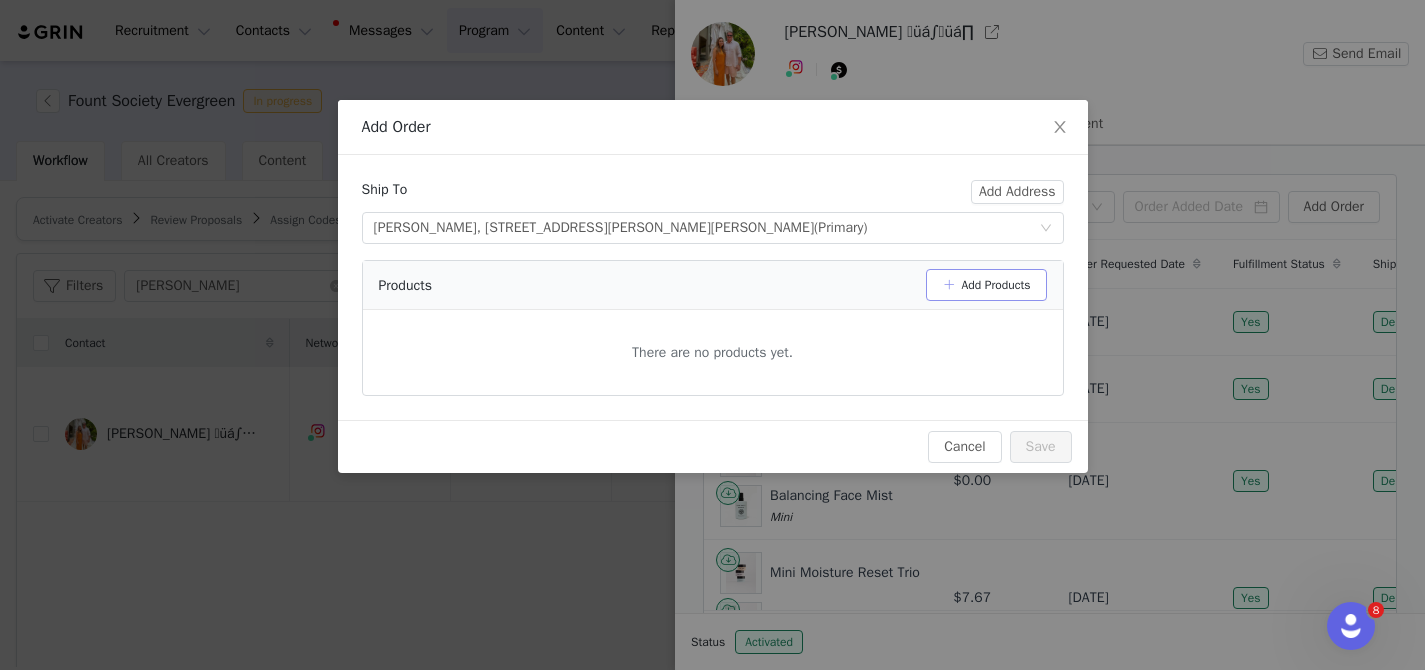 scroll, scrollTop: 0, scrollLeft: 0, axis: both 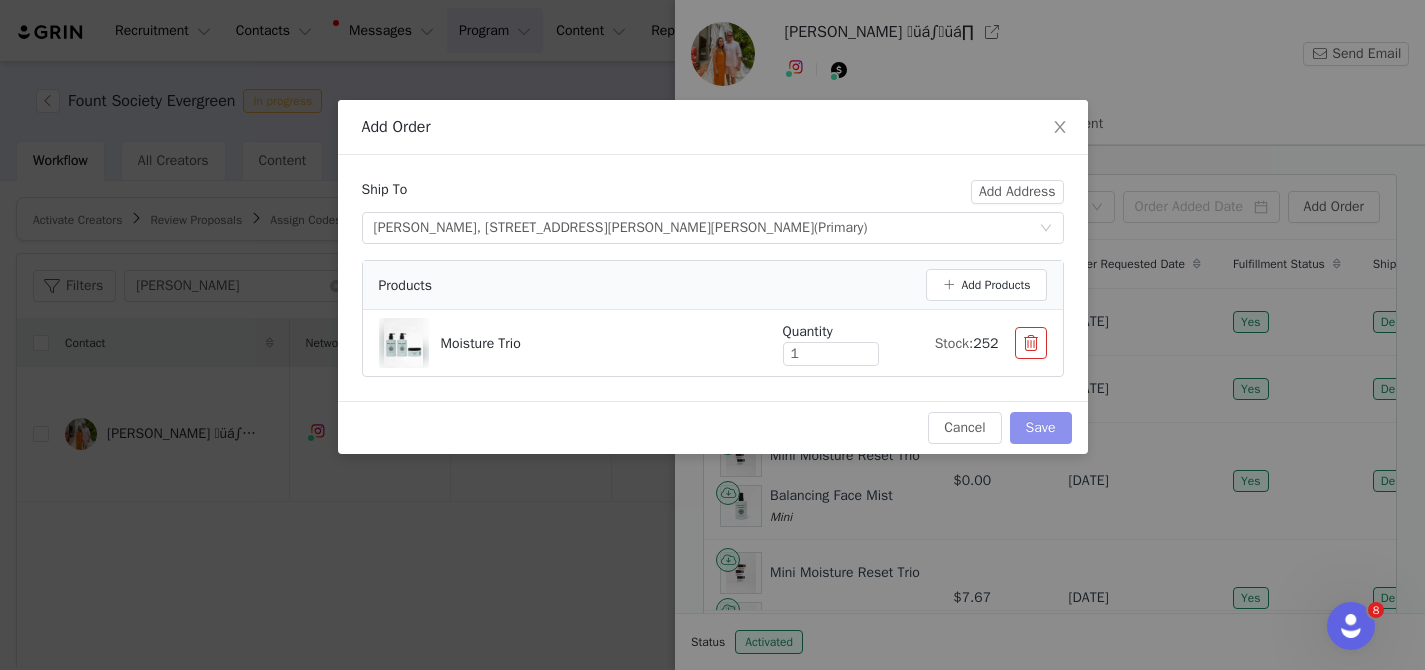 click on "Save" at bounding box center (1041, 428) 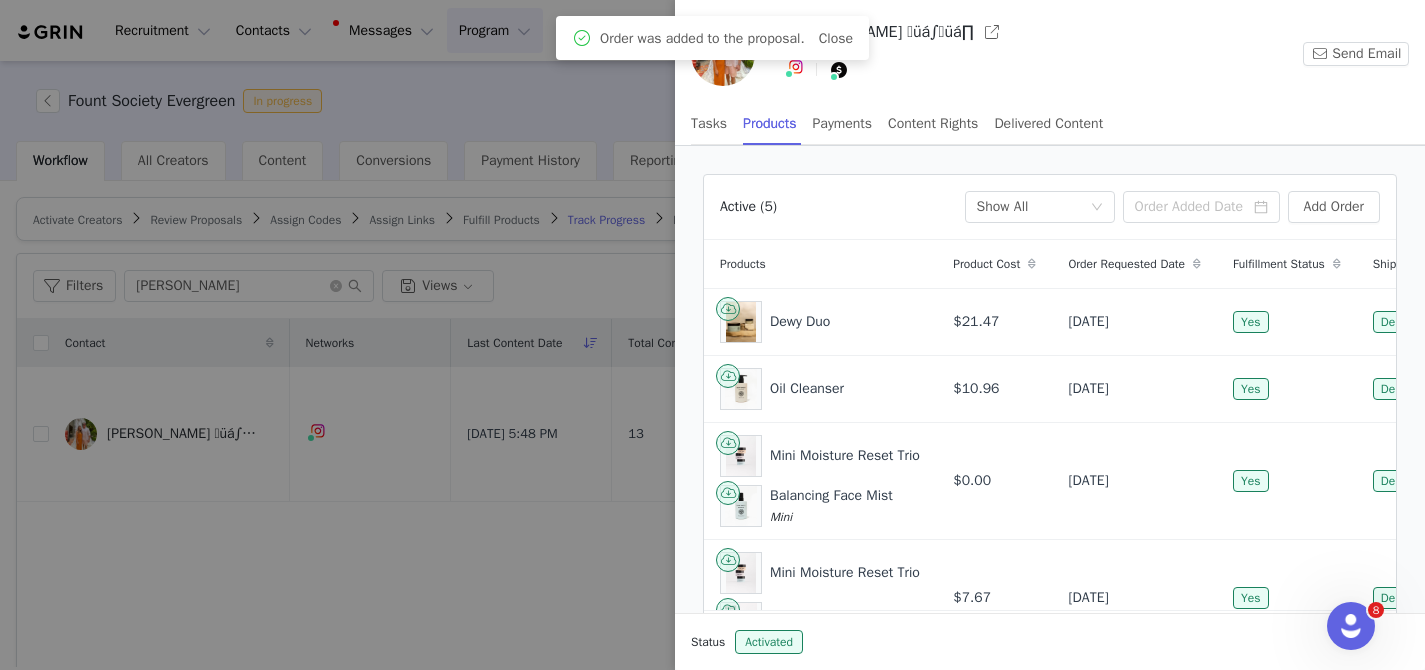 scroll, scrollTop: 113, scrollLeft: 0, axis: vertical 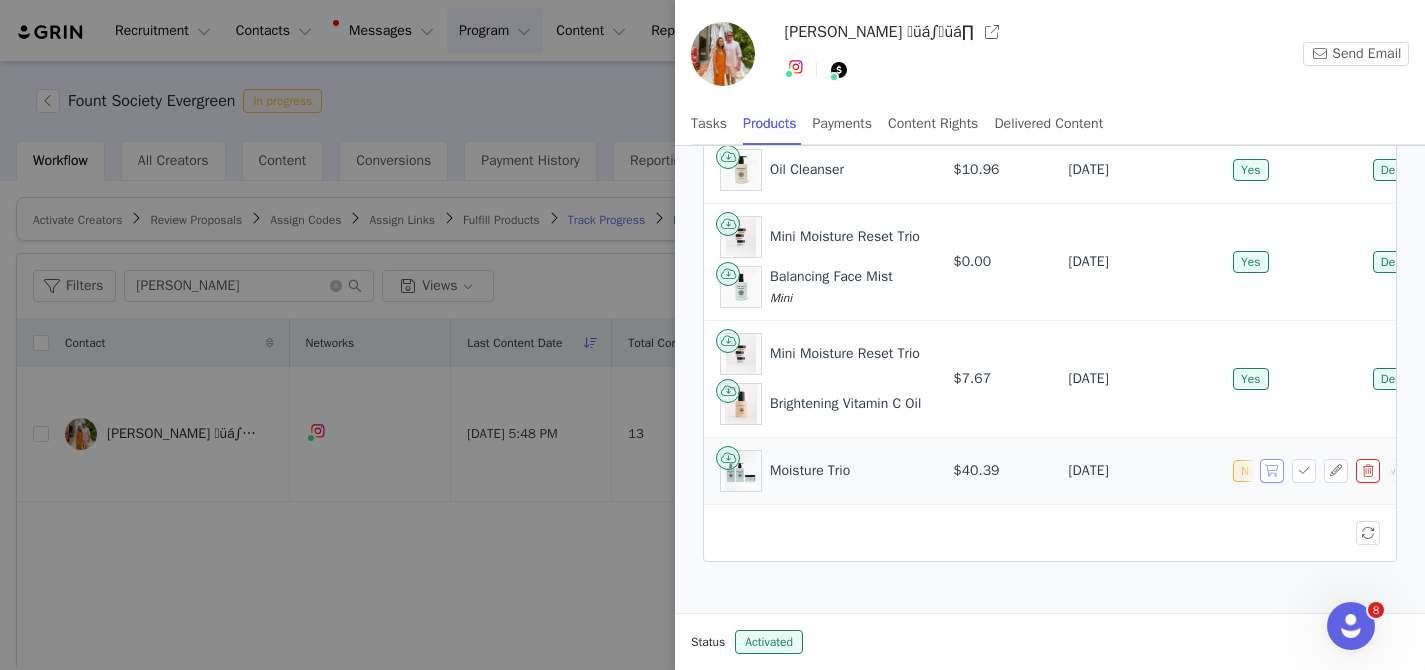 click at bounding box center (1272, 471) 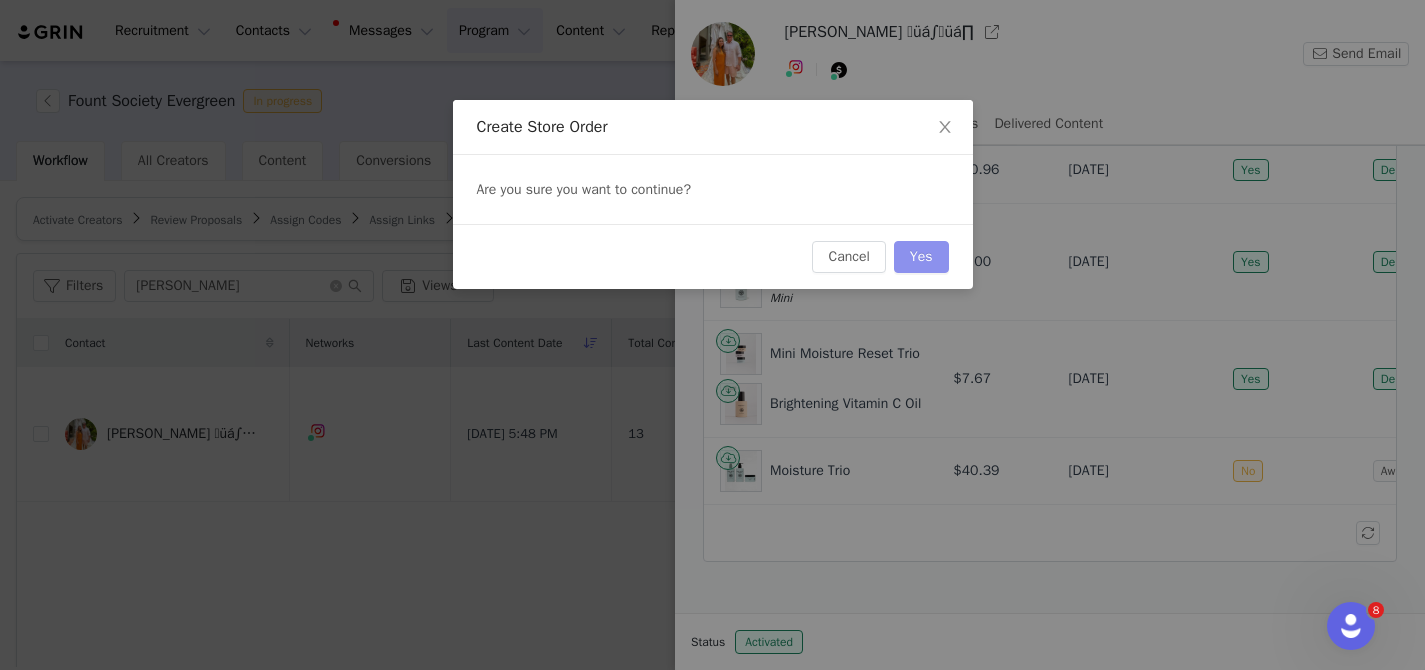 click on "Yes" at bounding box center [921, 257] 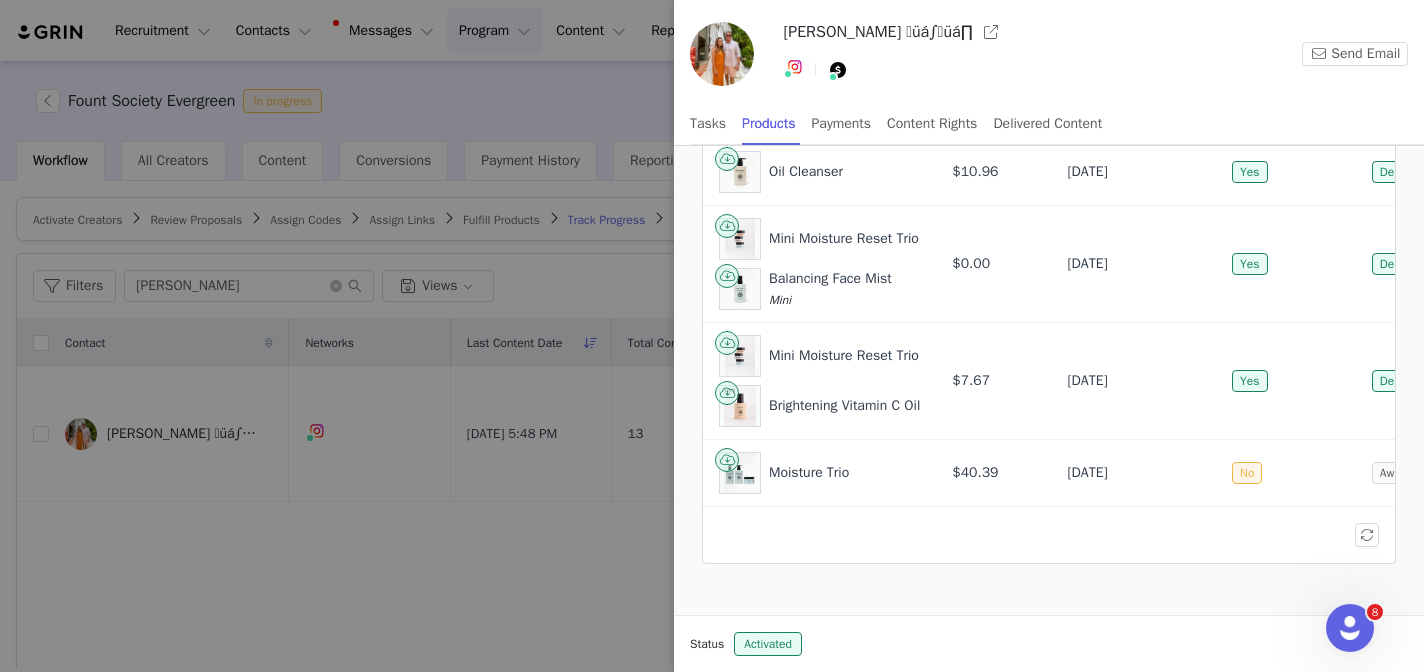 scroll, scrollTop: 111, scrollLeft: 0, axis: vertical 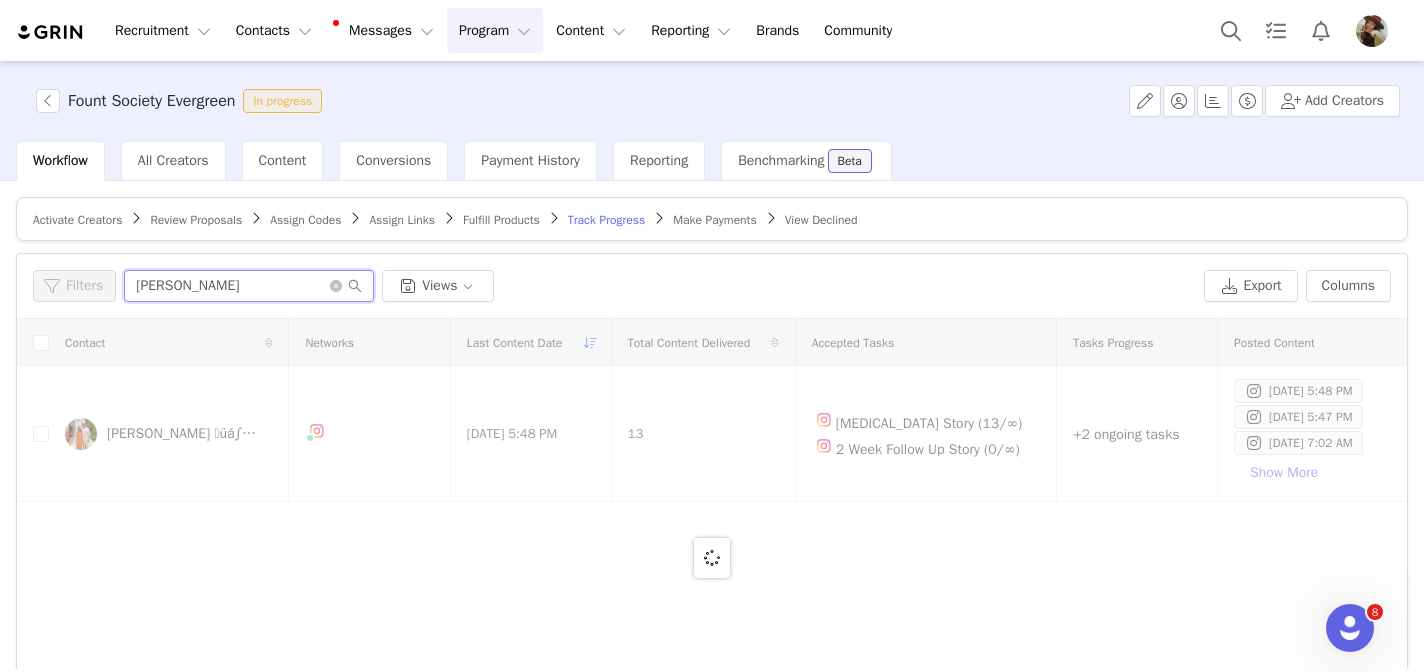 click on "Heather thomas" at bounding box center [249, 286] 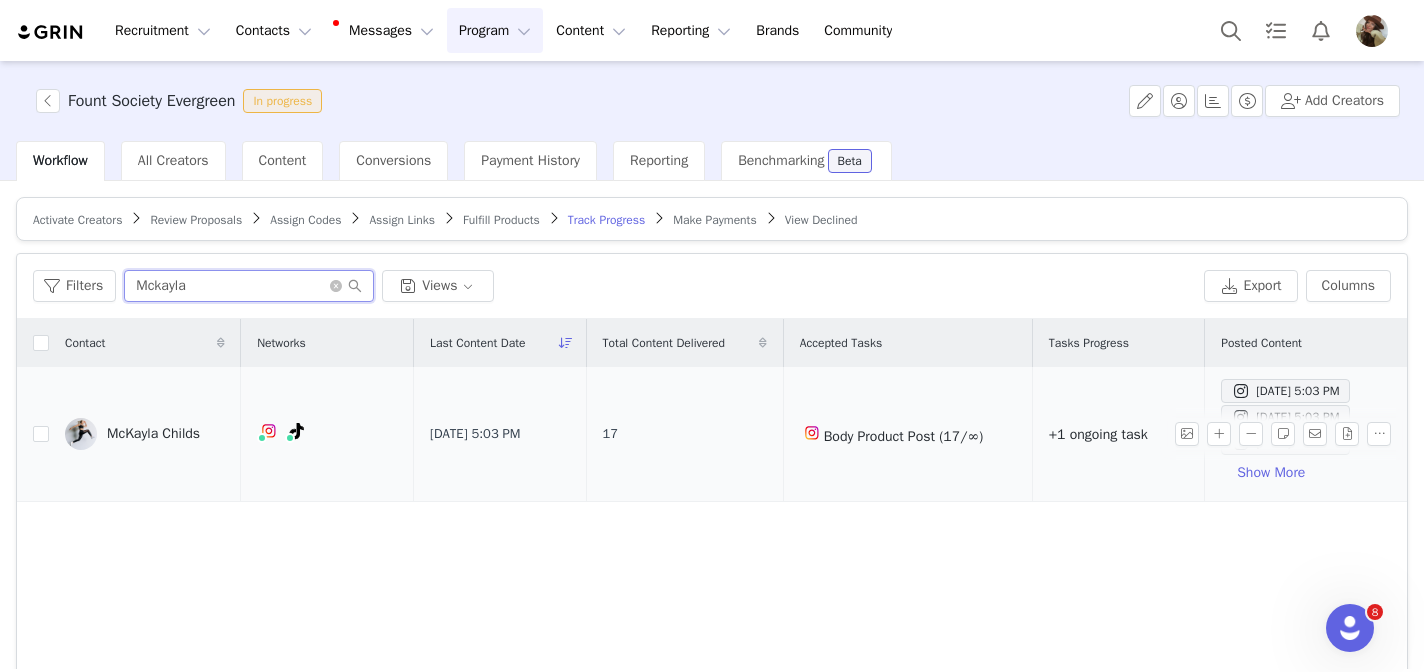 type on "Mckayla" 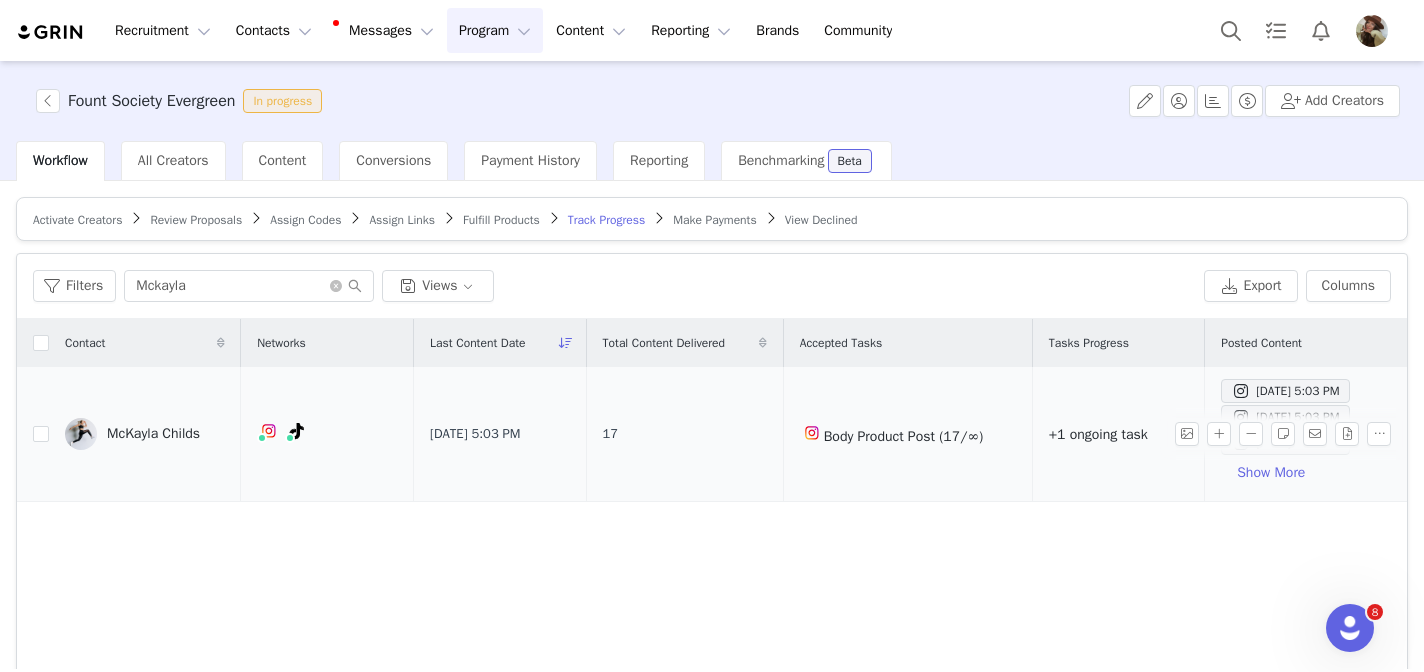 click at bounding box center [81, 434] 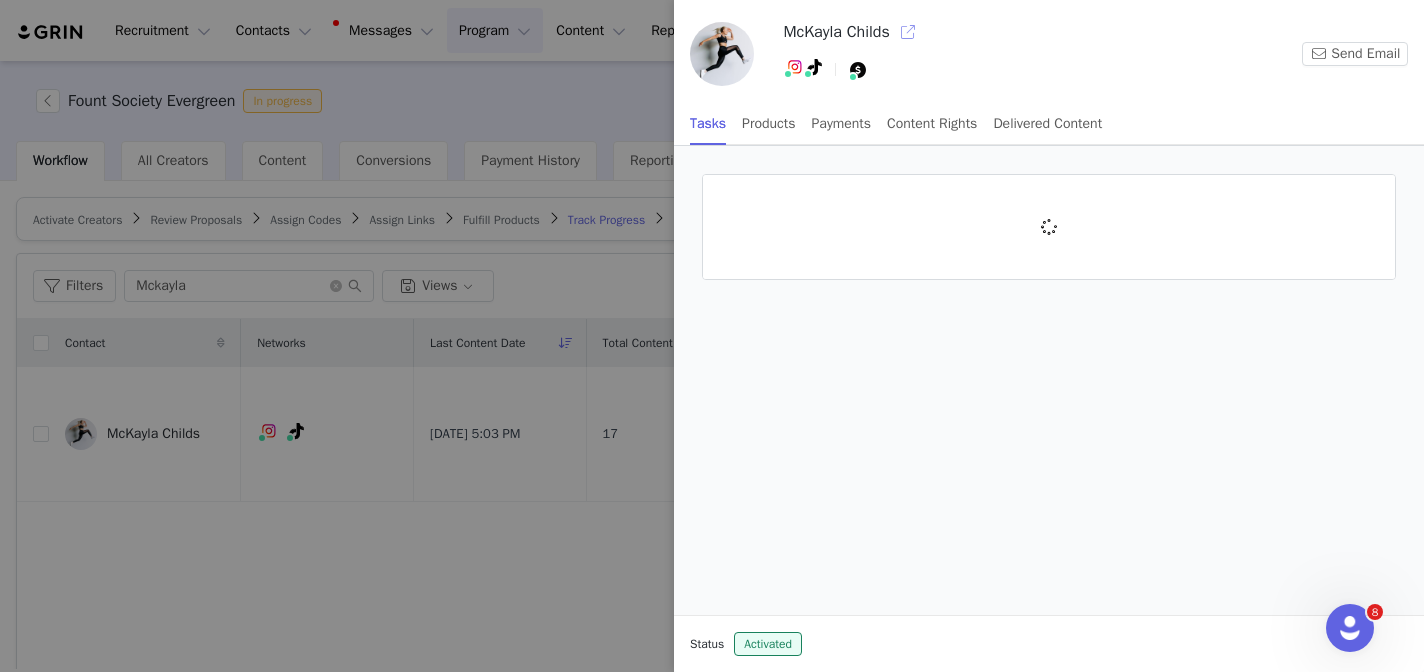 click at bounding box center [908, 32] 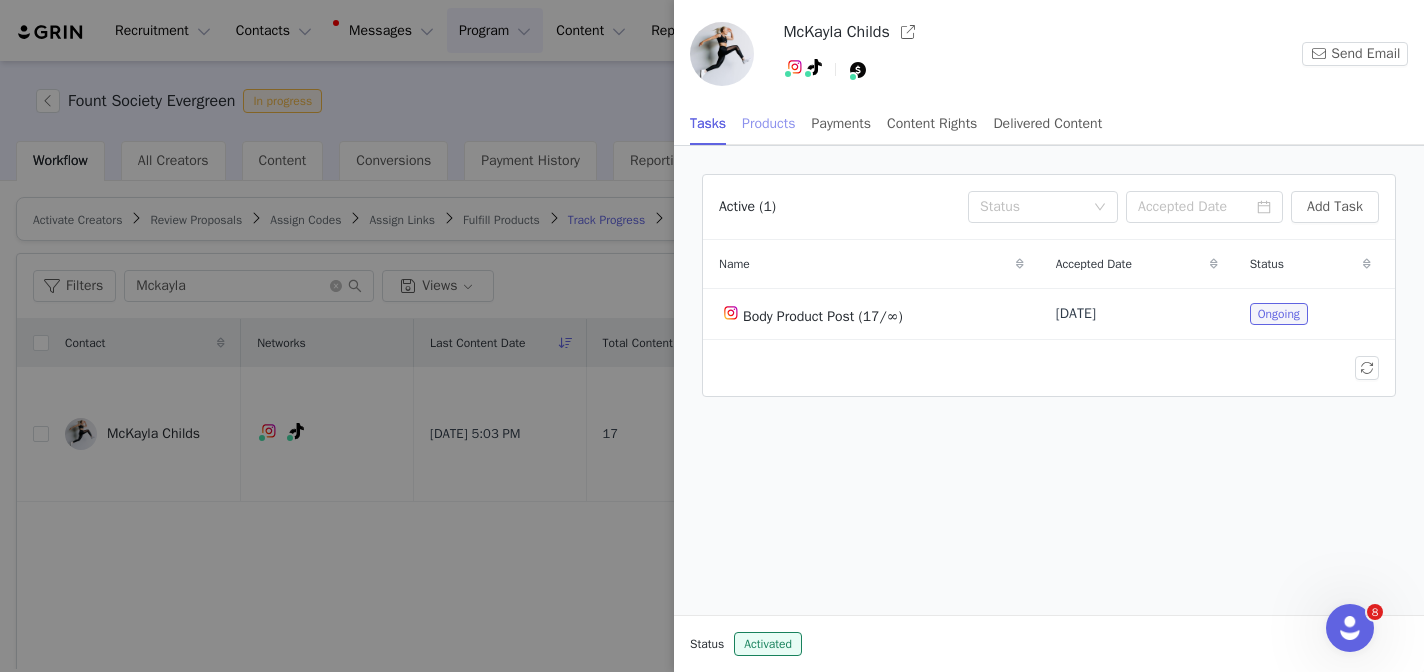 click on "Products" at bounding box center (768, 123) 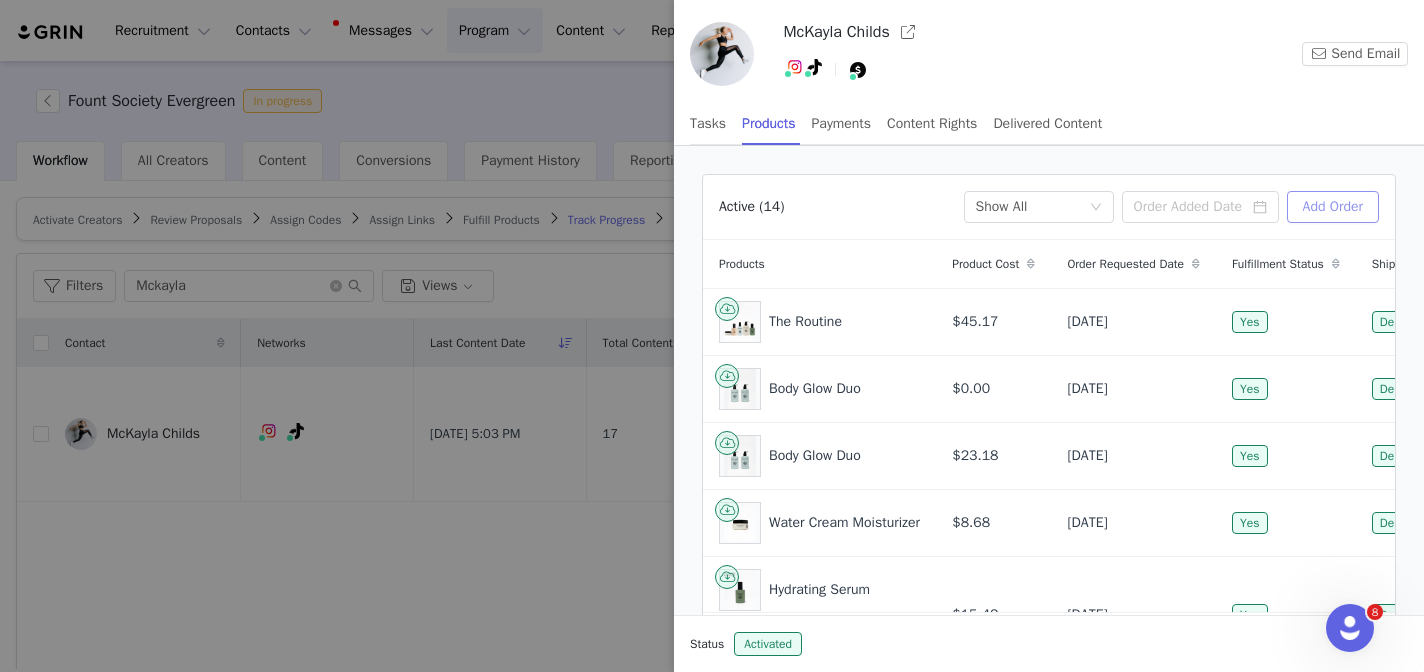 click on "Add Order" at bounding box center [1333, 207] 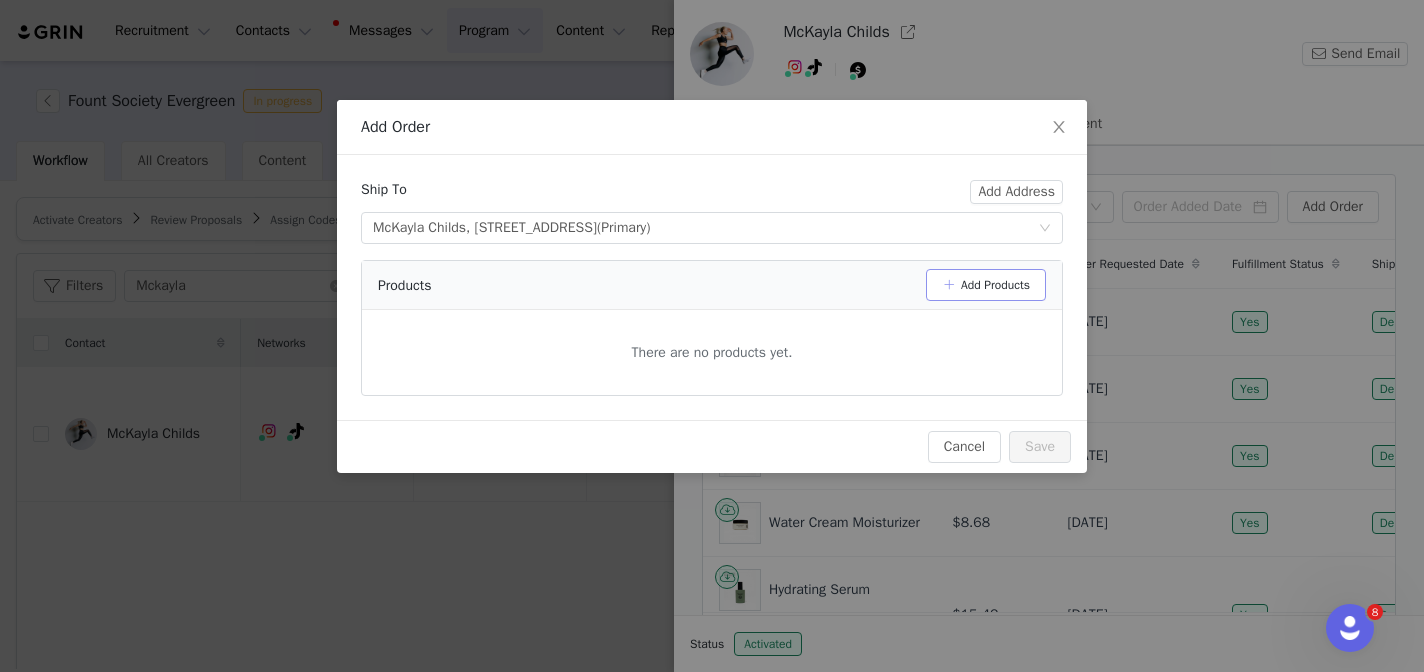 click on "Add Products" at bounding box center (986, 285) 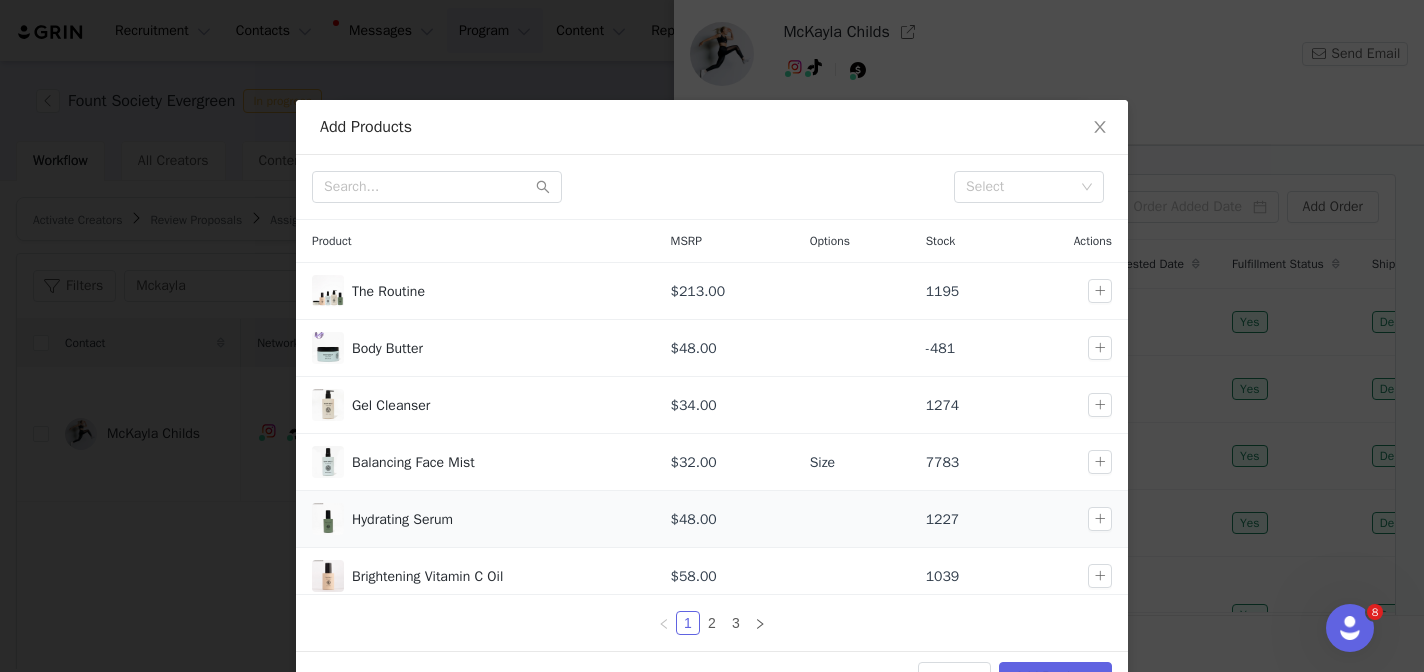 scroll, scrollTop: 238, scrollLeft: 0, axis: vertical 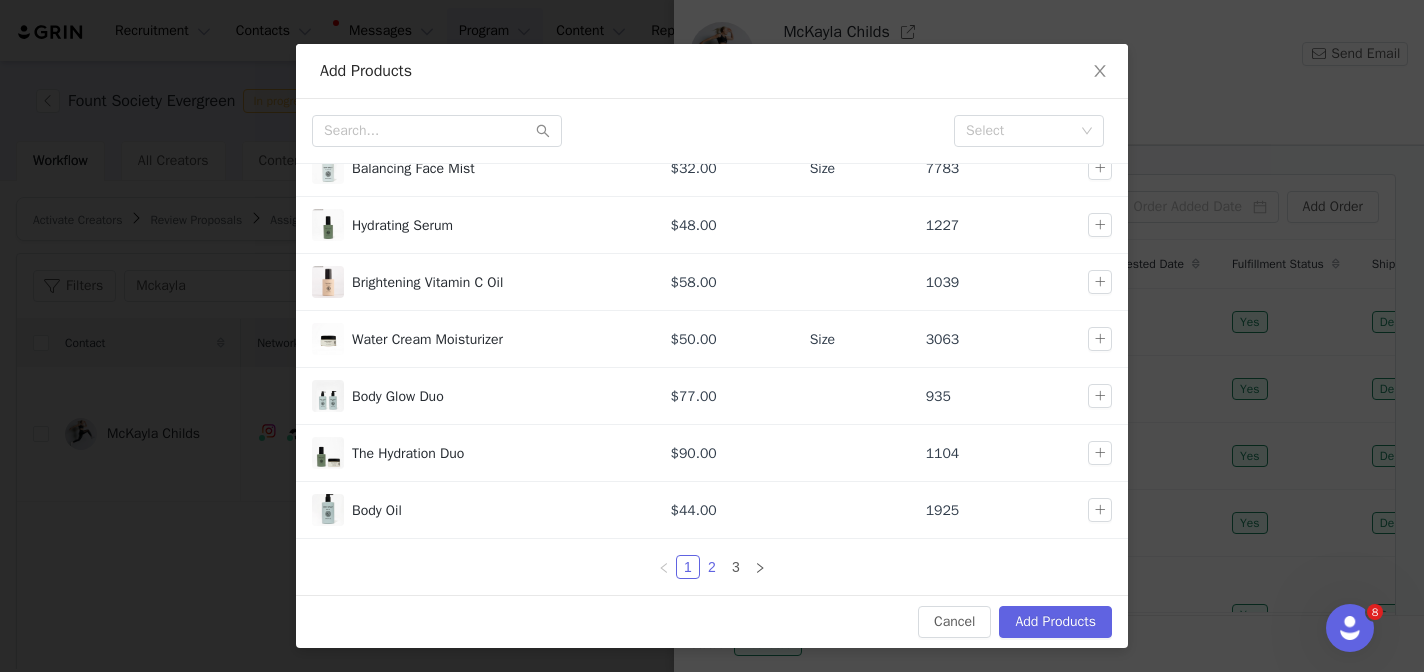 click on "2" at bounding box center (712, 567) 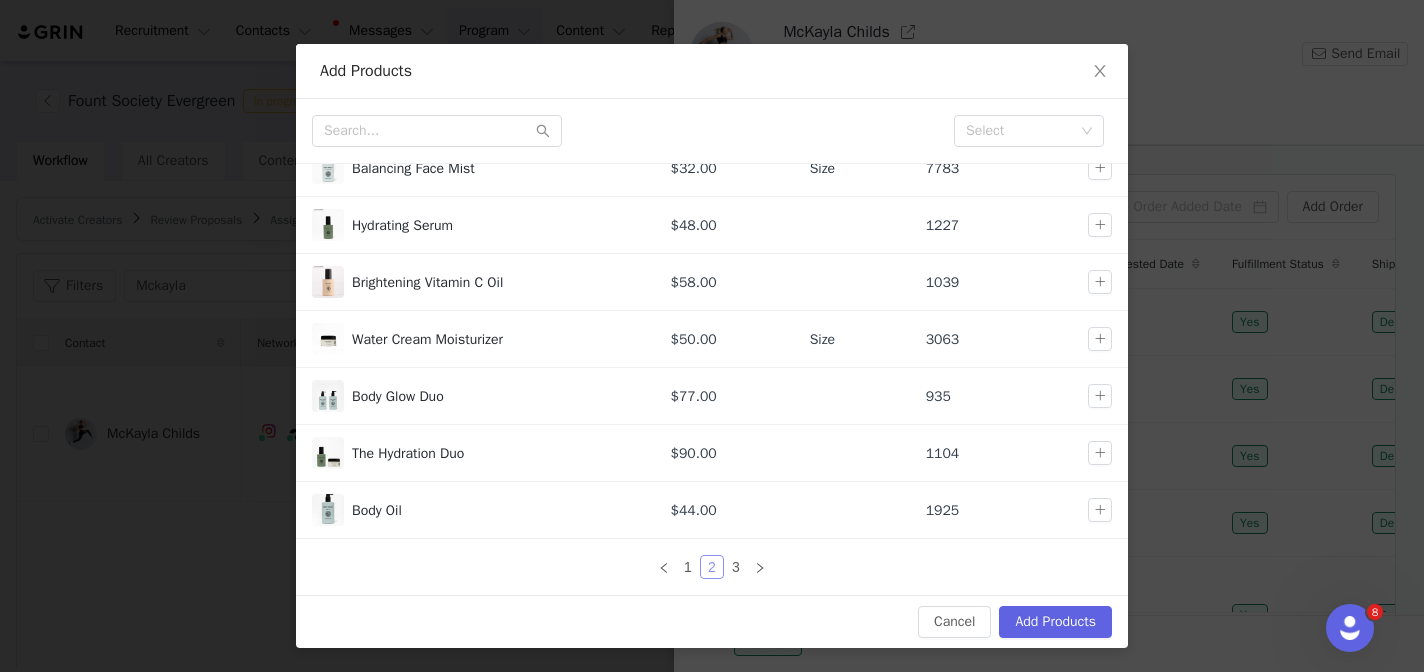 scroll, scrollTop: 0, scrollLeft: 0, axis: both 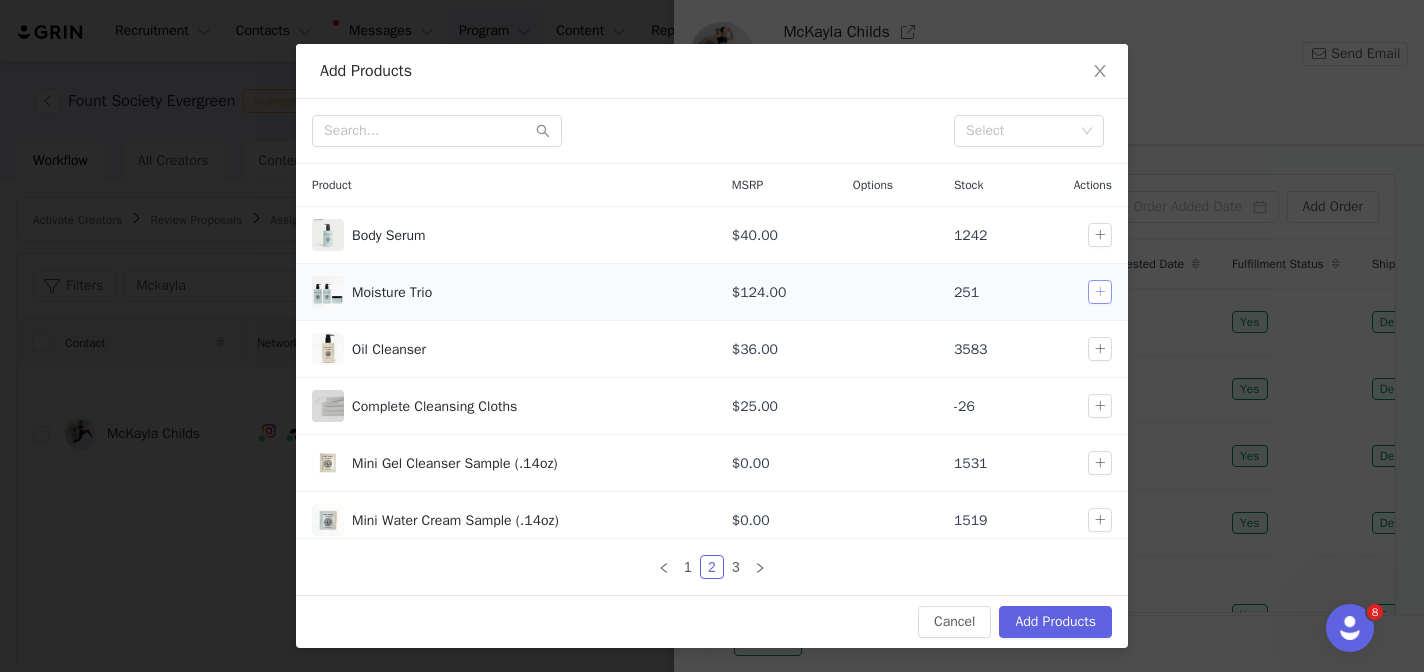 click at bounding box center [1100, 292] 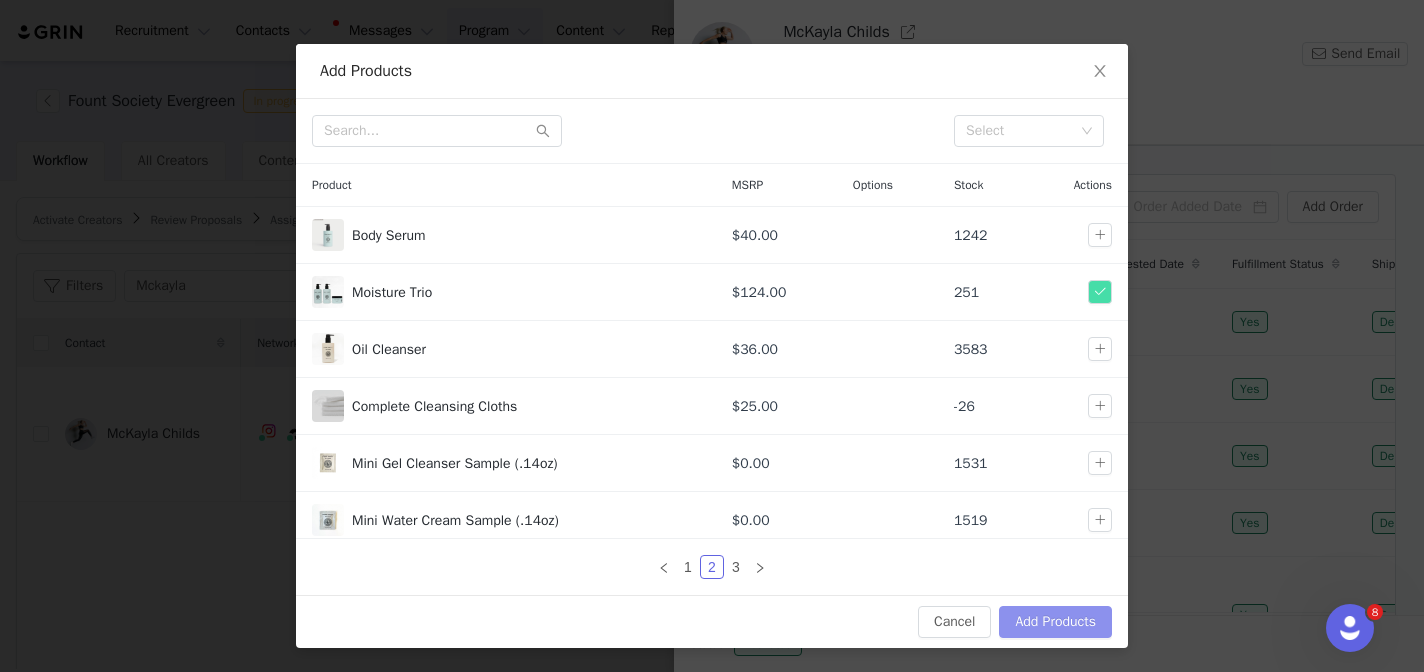 click on "Add Products" at bounding box center [1055, 622] 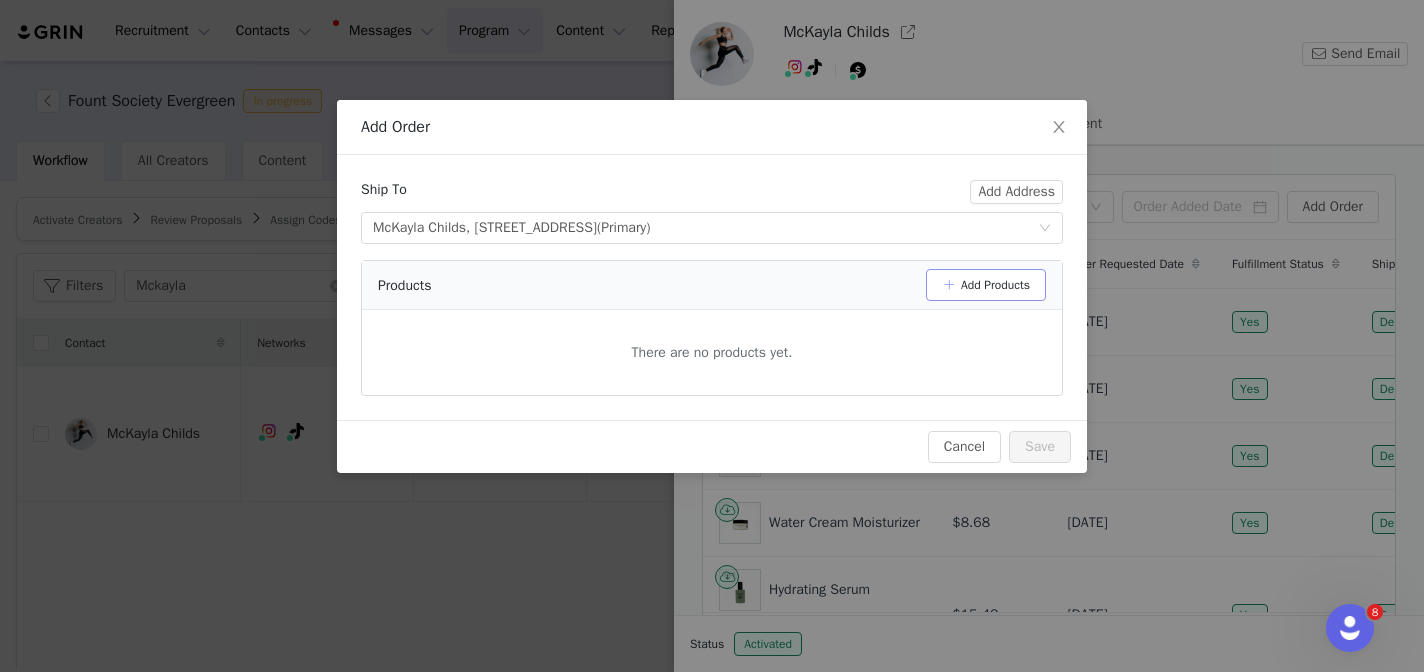 scroll, scrollTop: 0, scrollLeft: 0, axis: both 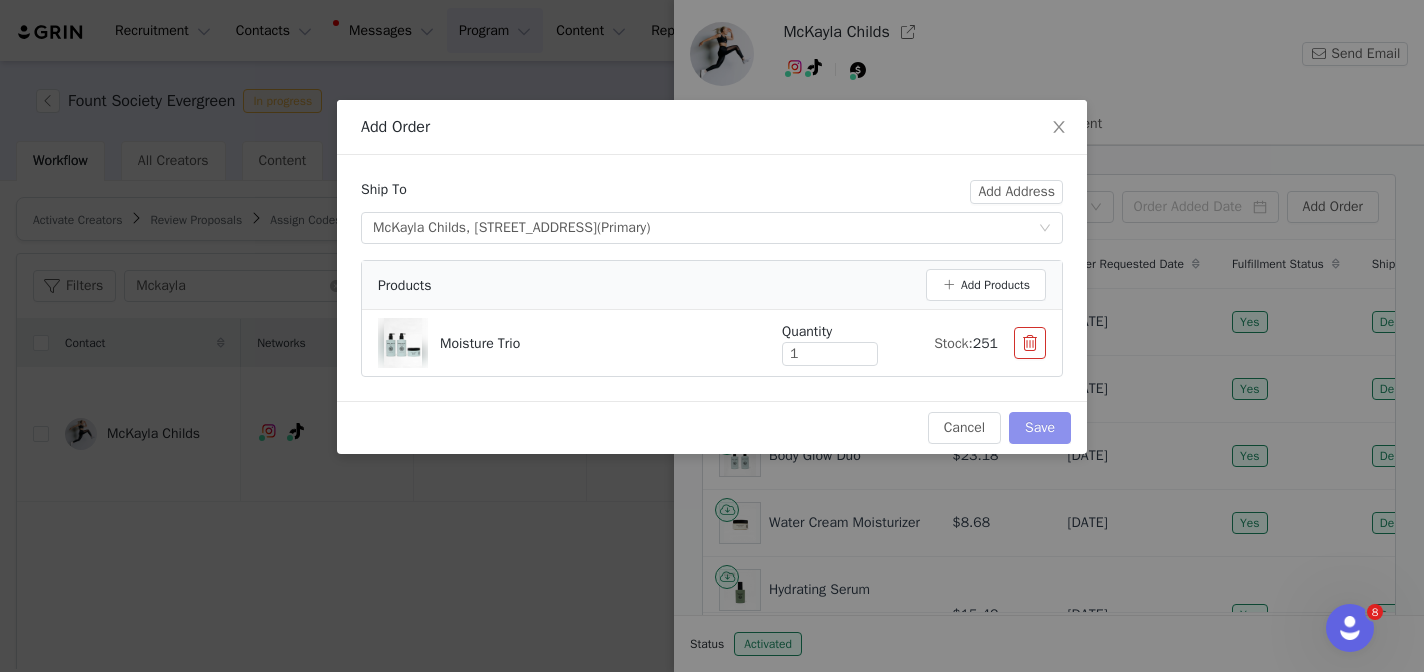 click on "Save" at bounding box center (1040, 428) 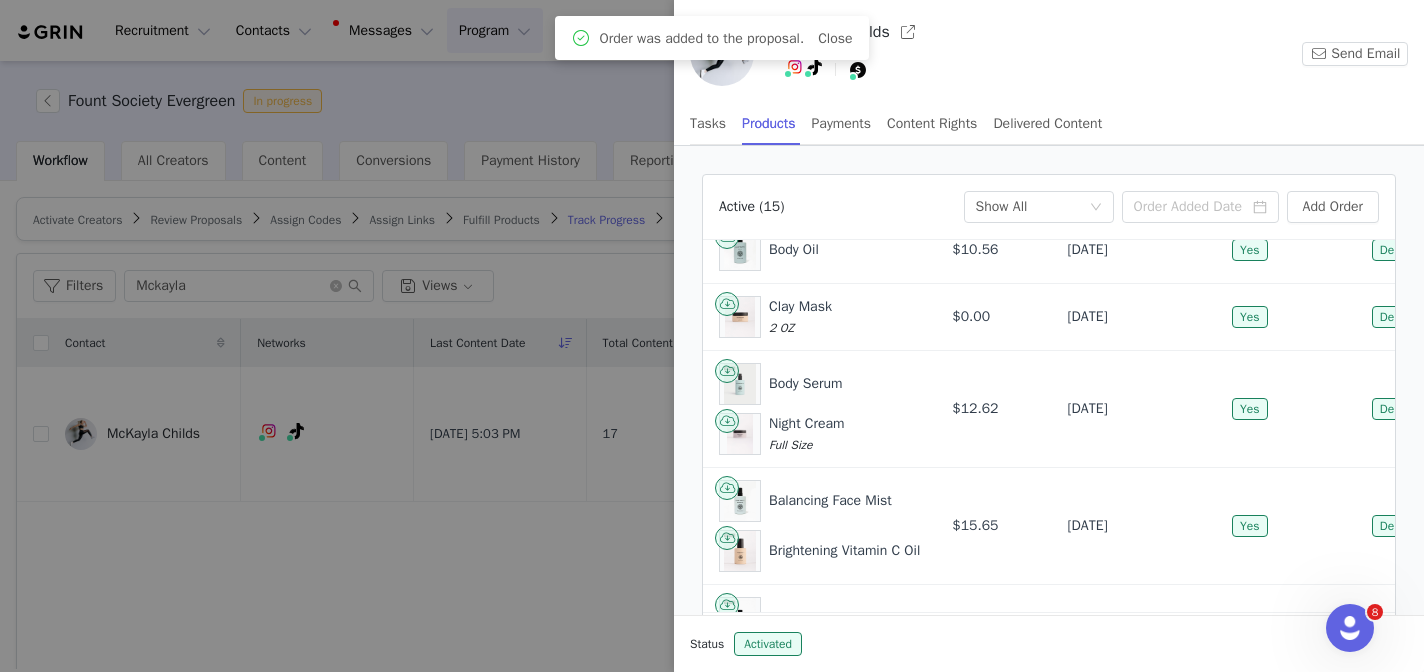 scroll, scrollTop: 546, scrollLeft: 0, axis: vertical 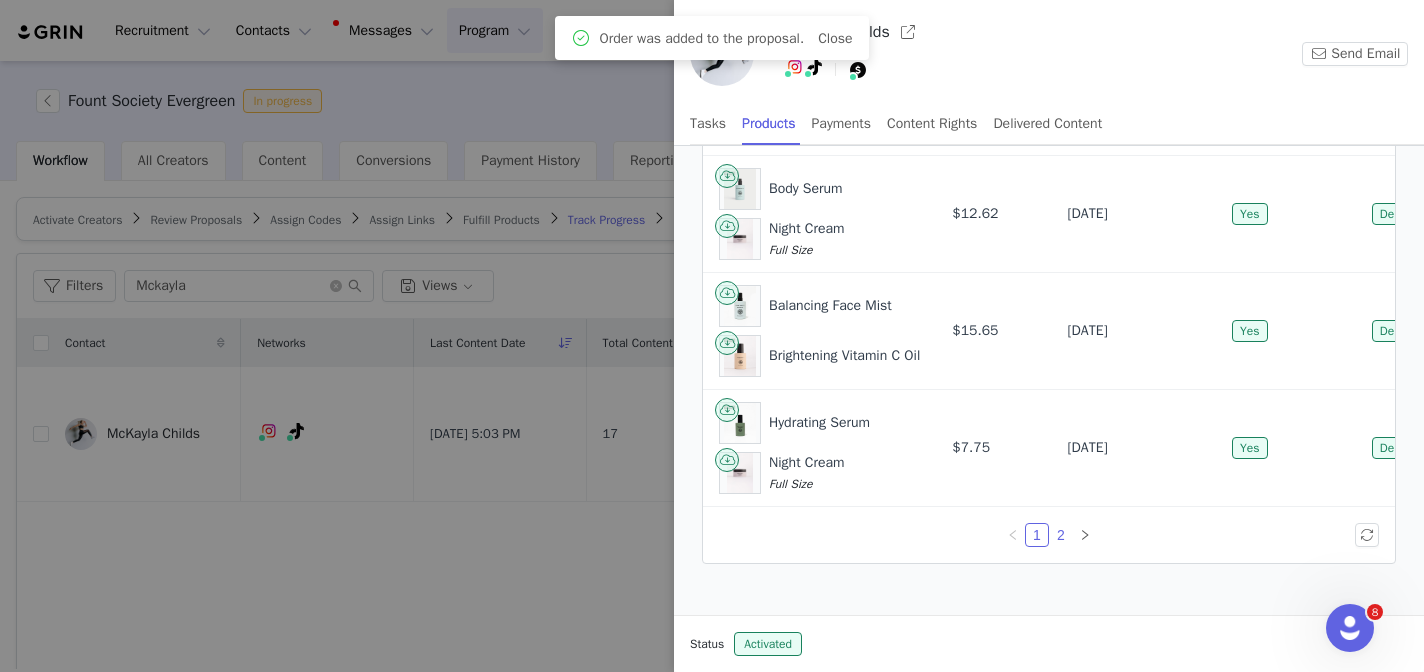 click on "2" at bounding box center (1061, 535) 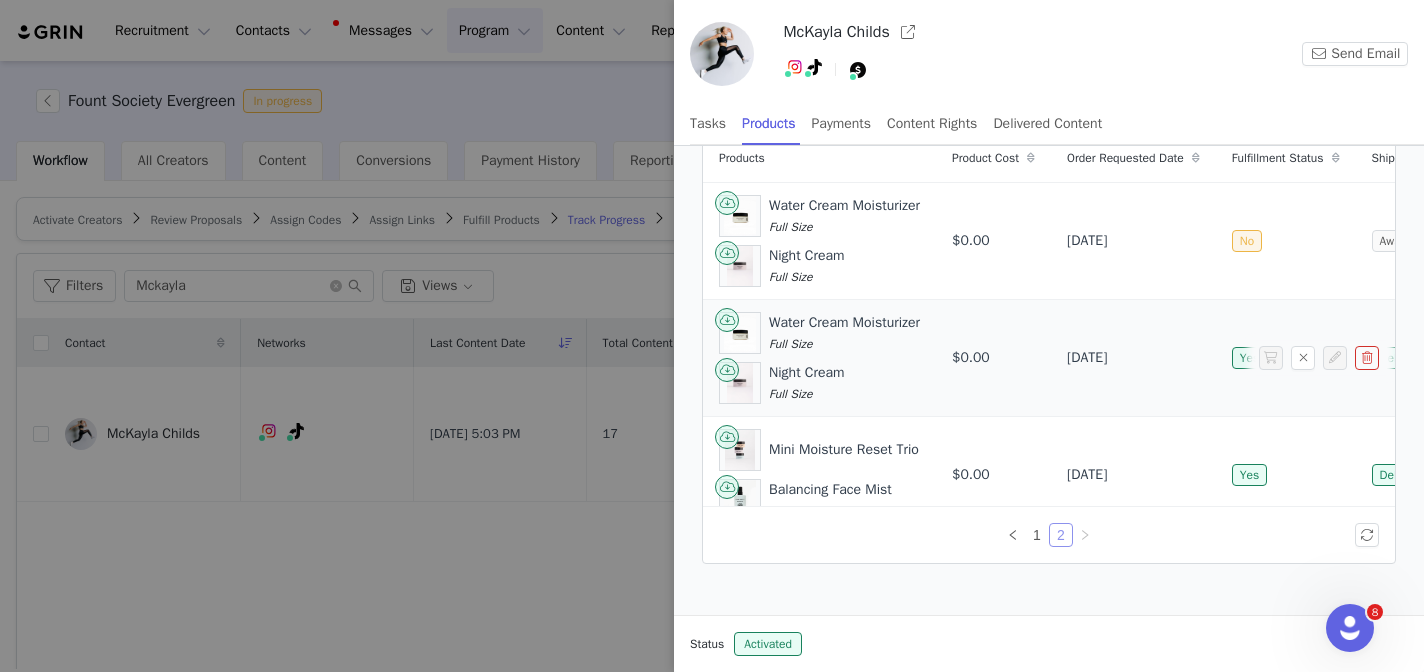 scroll, scrollTop: 211, scrollLeft: 0, axis: vertical 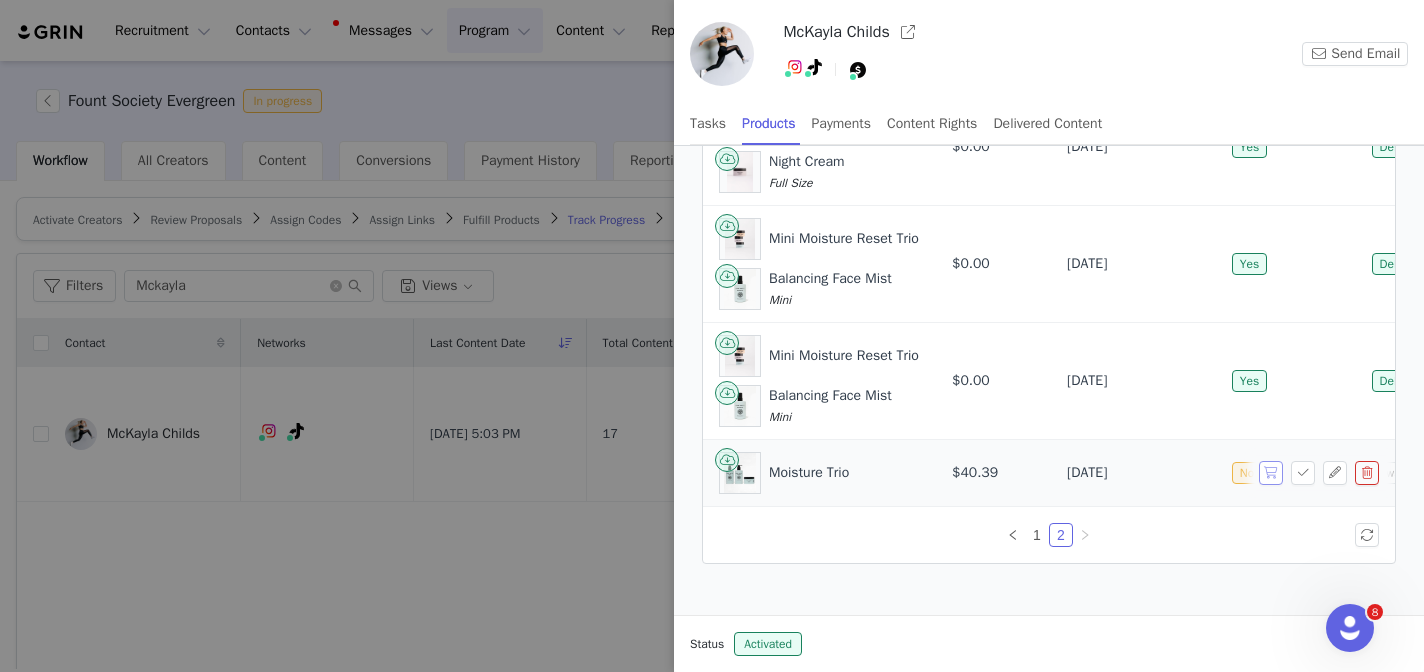 click at bounding box center (1271, 473) 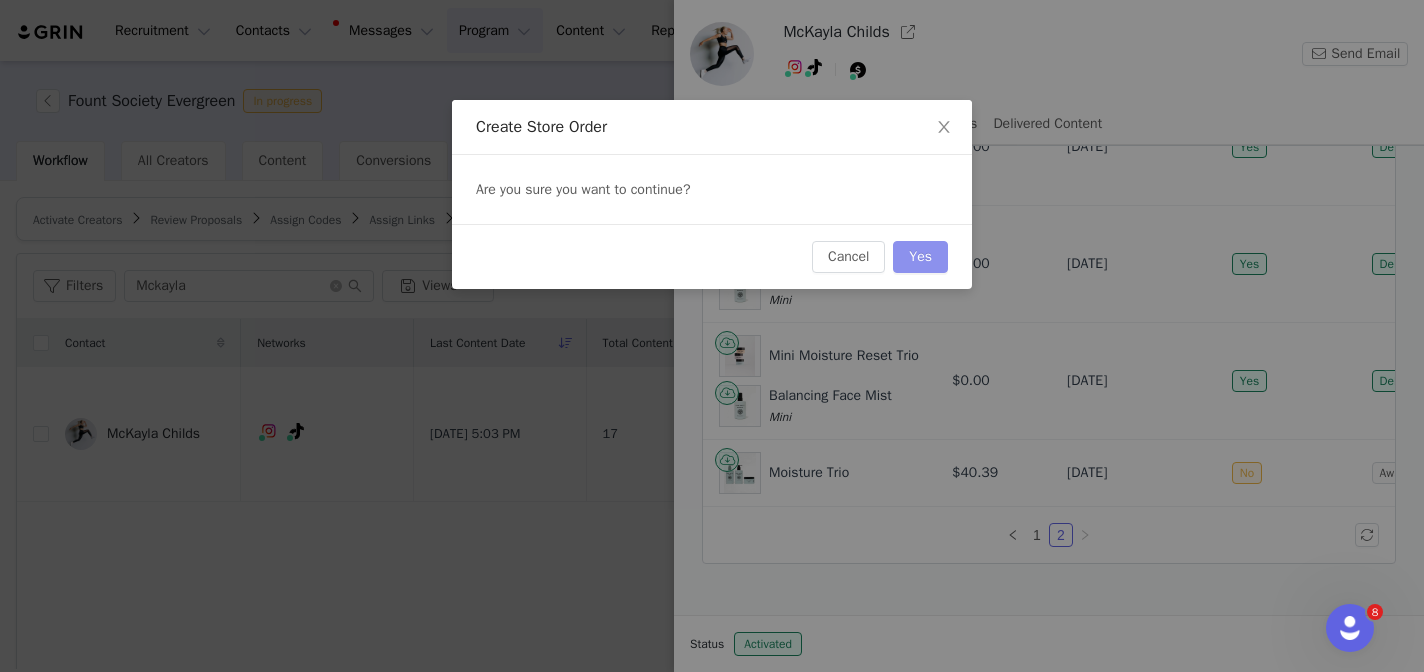 click on "Yes" at bounding box center [920, 257] 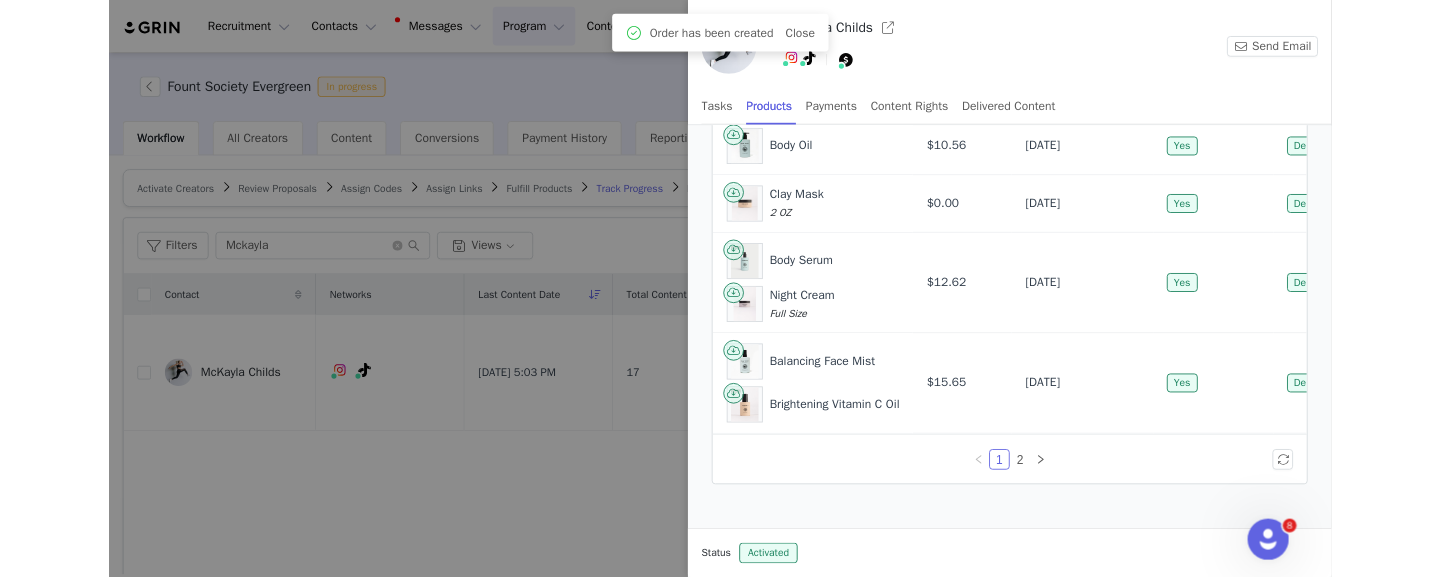 scroll, scrollTop: 546, scrollLeft: 0, axis: vertical 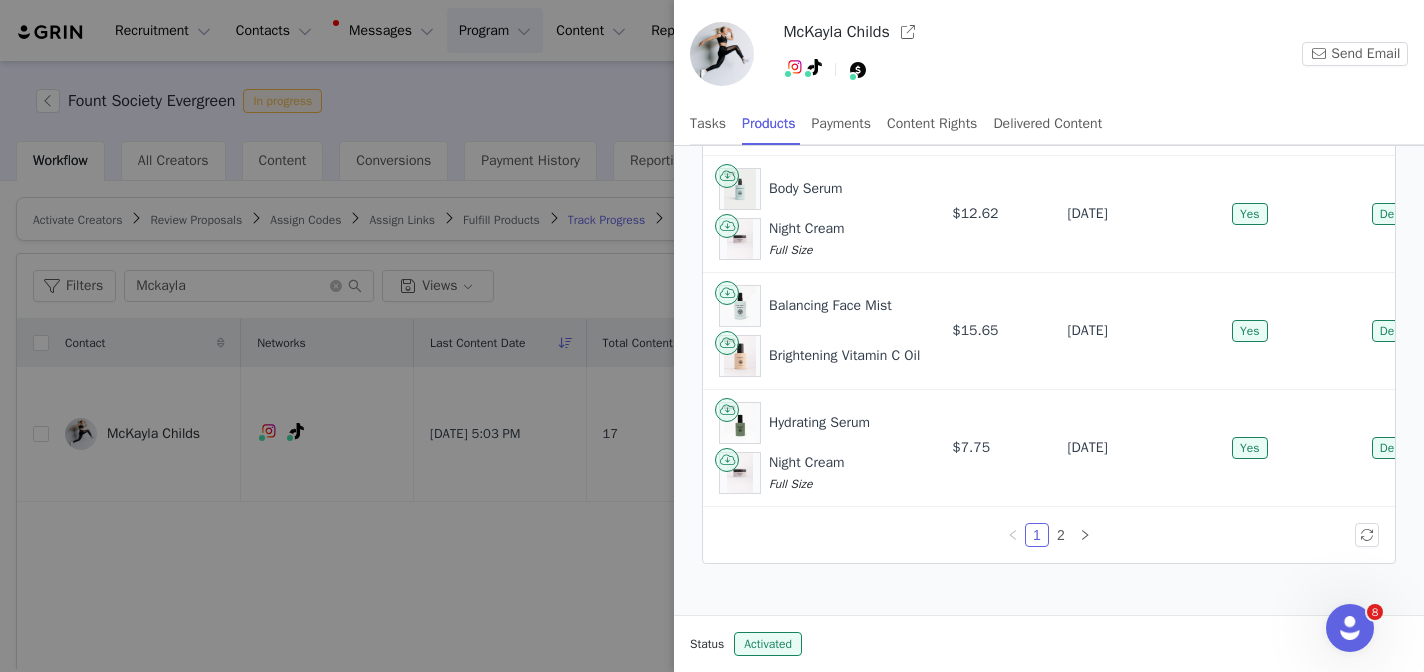 click at bounding box center [712, 336] 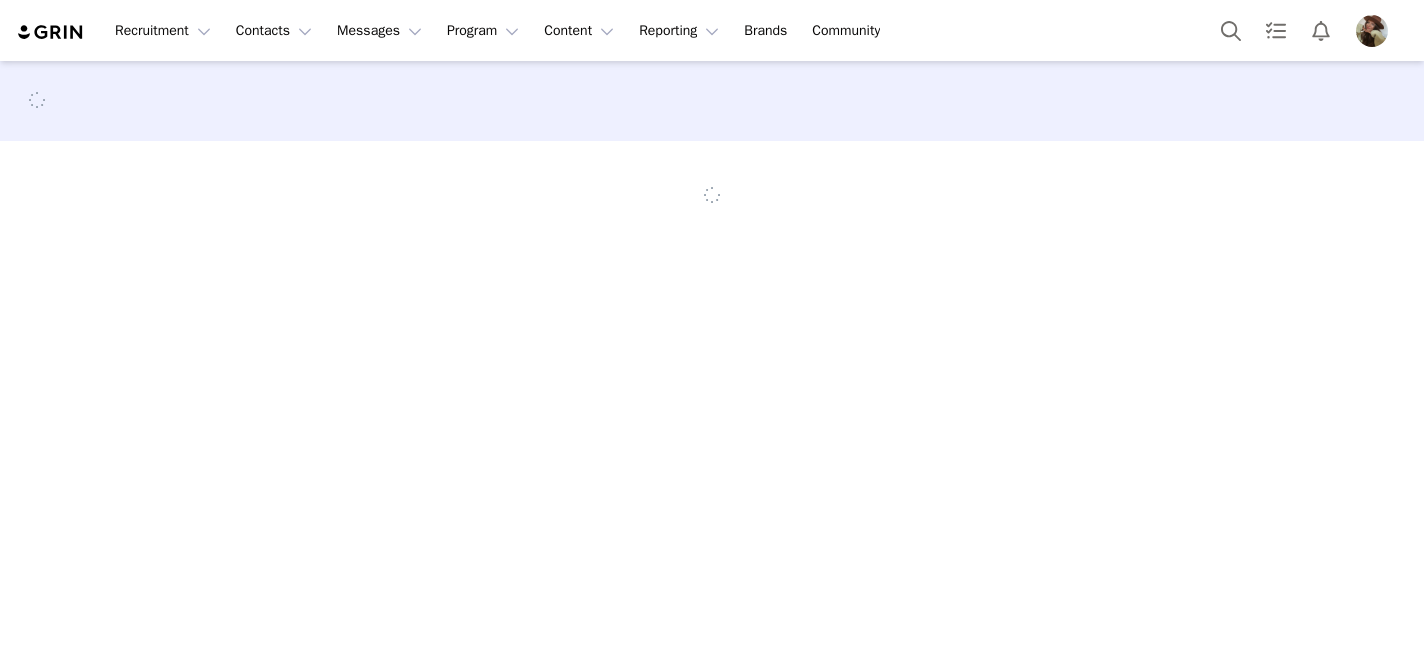scroll, scrollTop: 0, scrollLeft: 0, axis: both 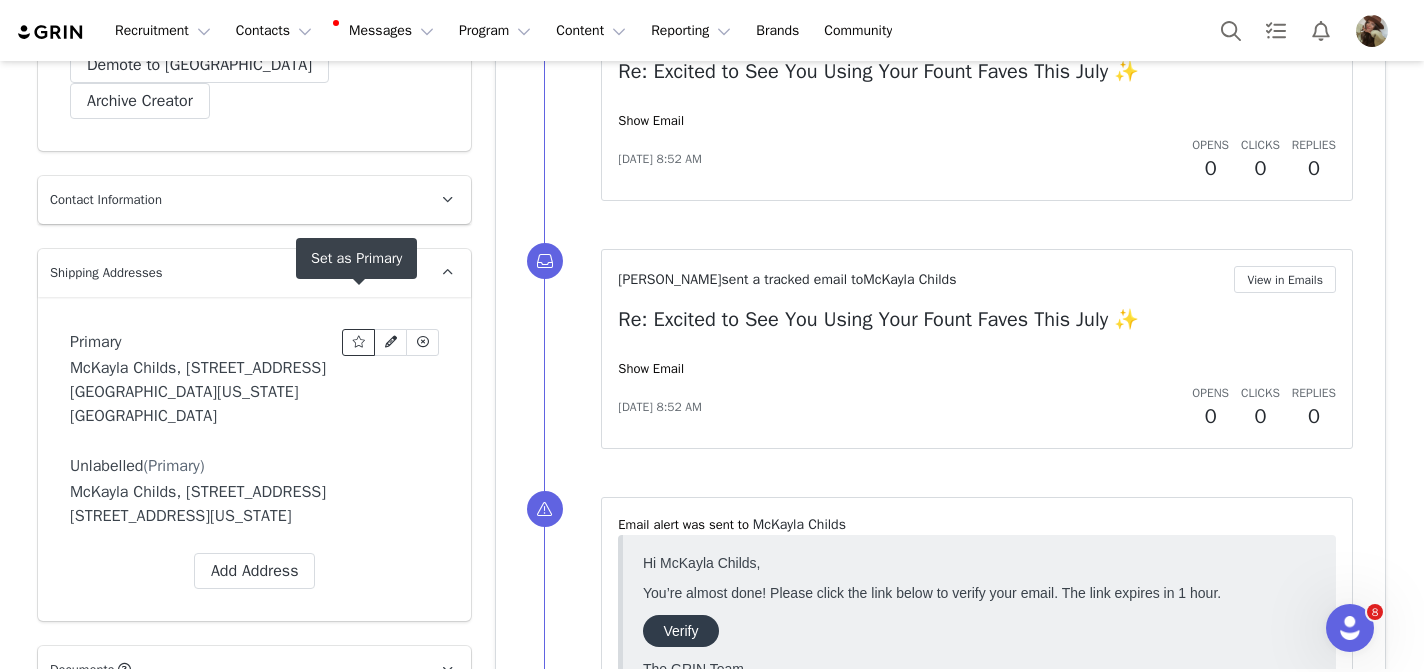 click at bounding box center (359, 342) 